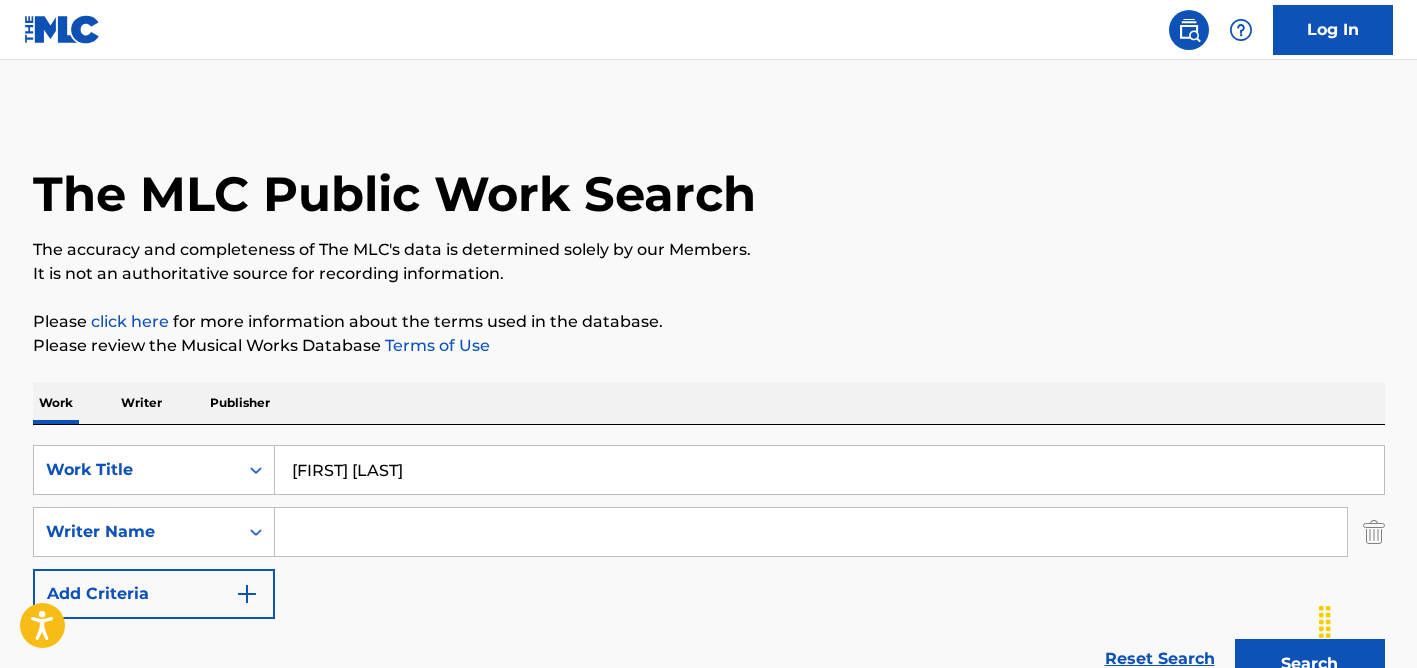 scroll, scrollTop: 3058, scrollLeft: 0, axis: vertical 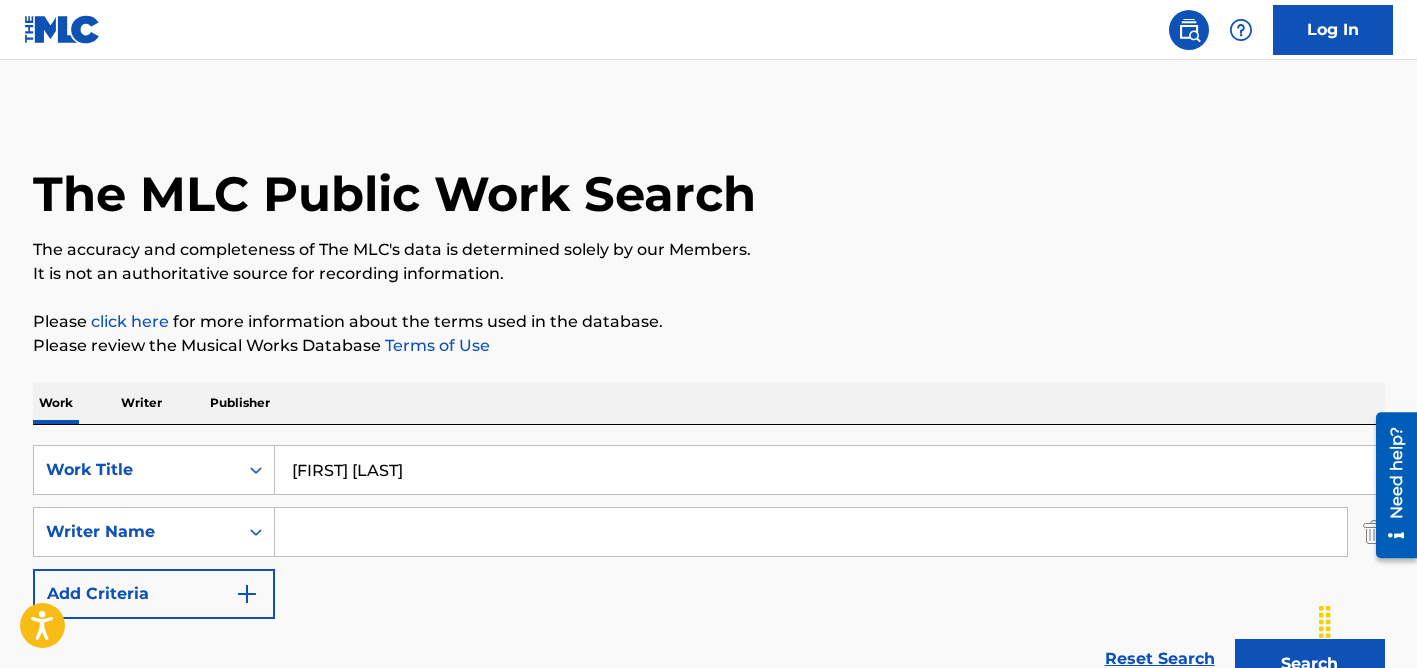 click at bounding box center [811, 532] 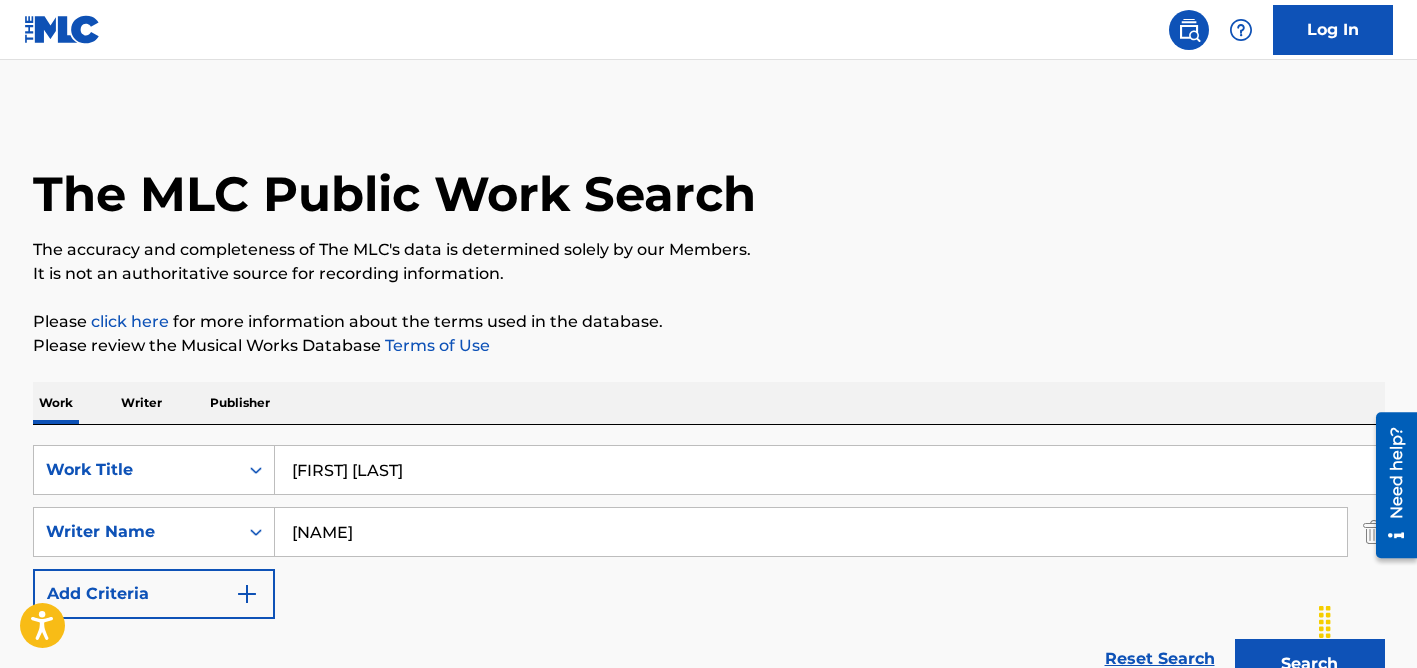 type on "[NAME]" 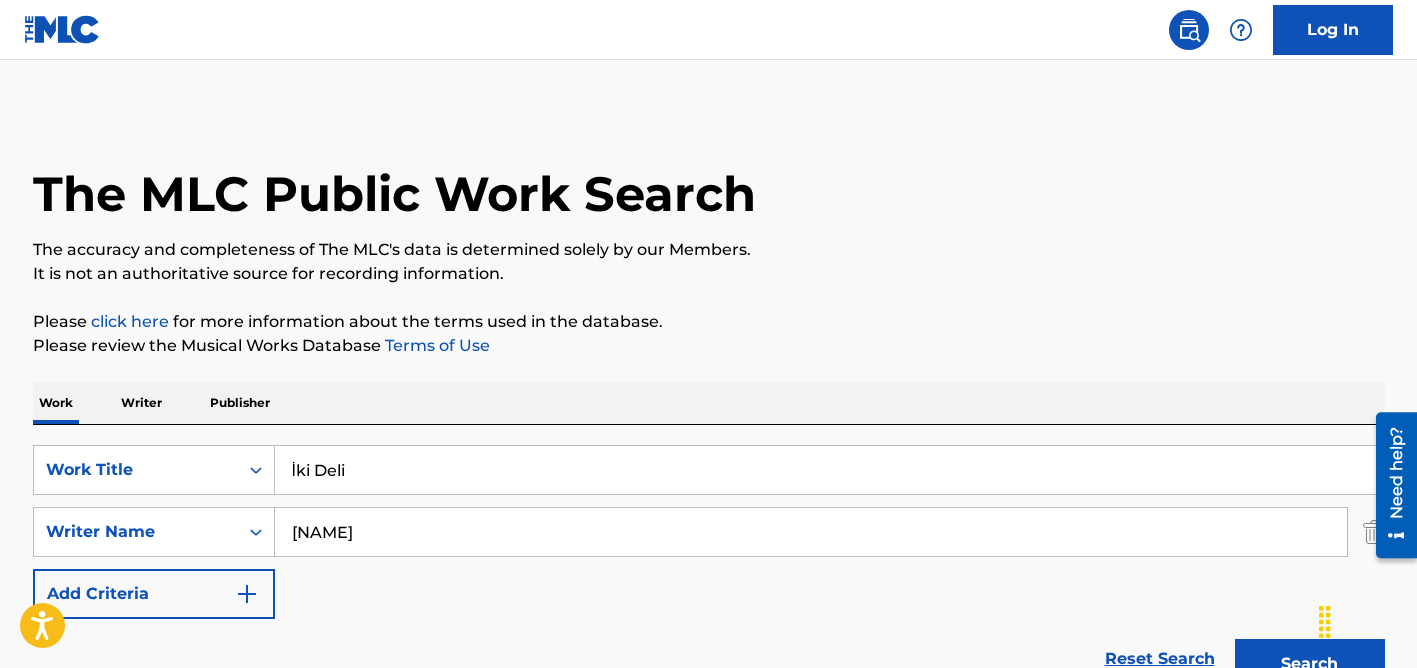 click on "İki Deli" at bounding box center (829, 470) 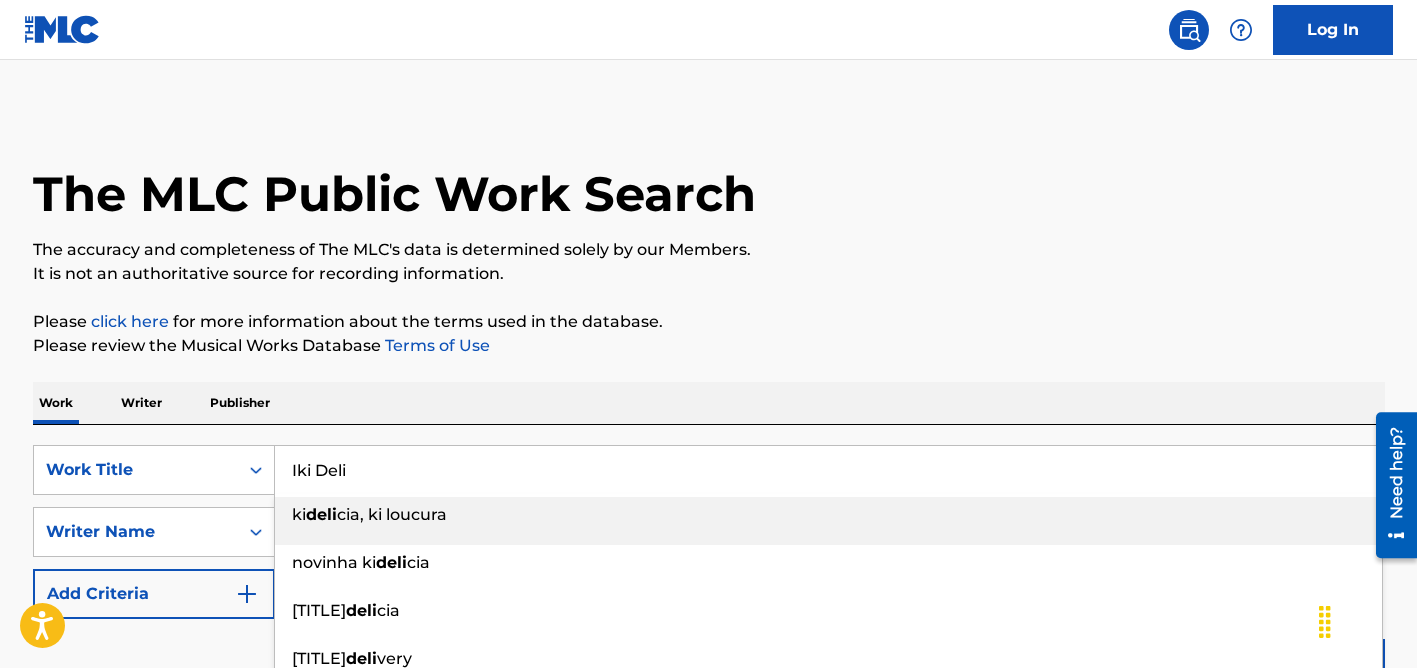 type on "Iki Deli" 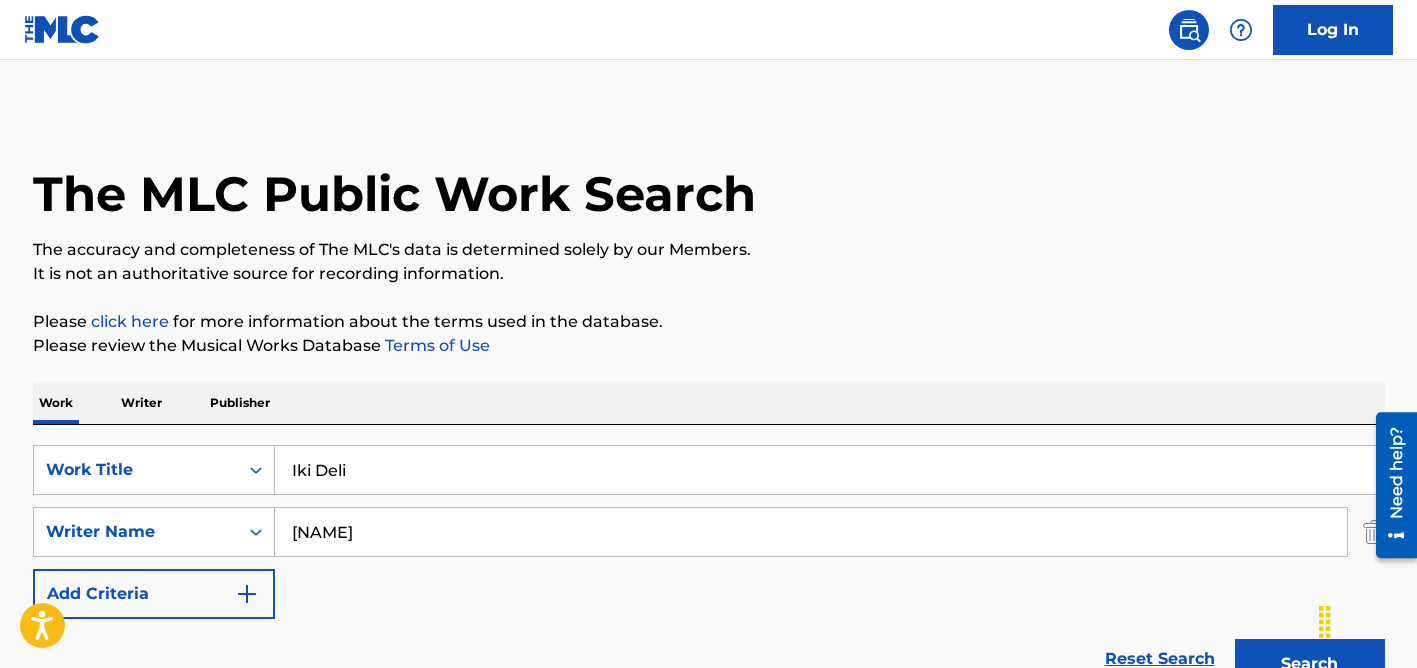 click on "[NAME]" at bounding box center (811, 532) 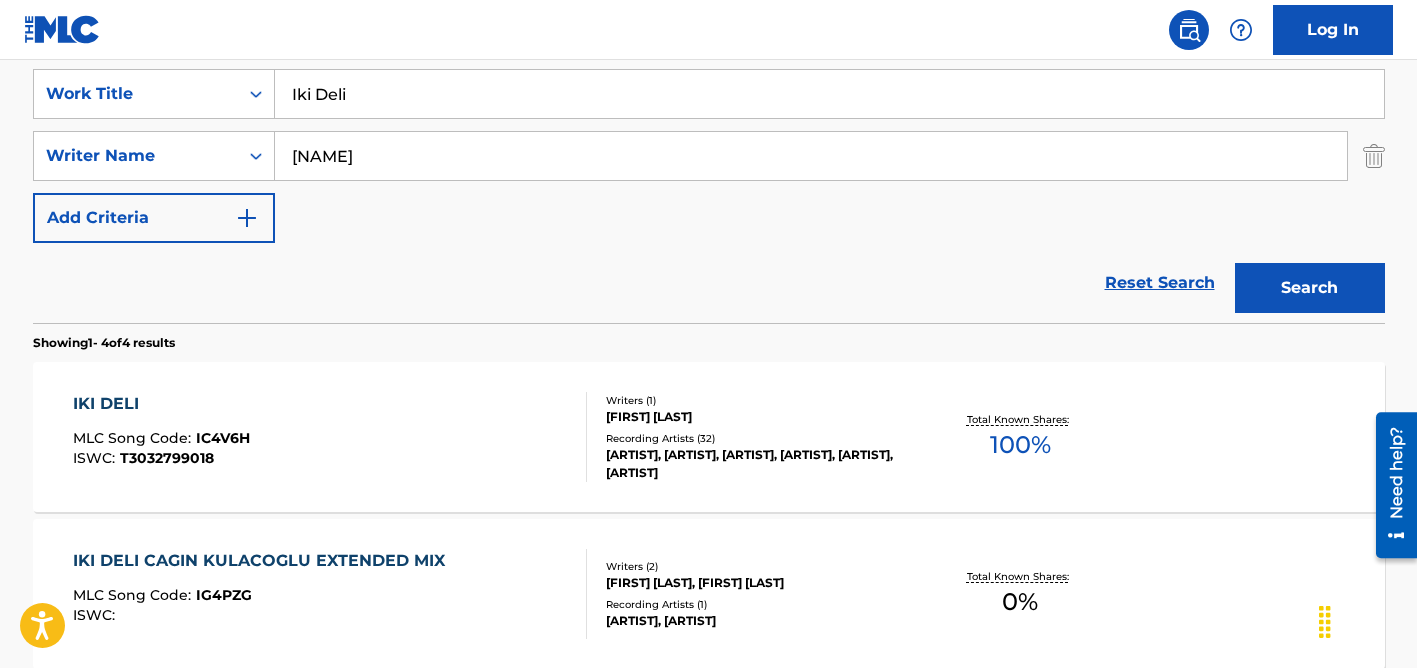 scroll, scrollTop: 397, scrollLeft: 0, axis: vertical 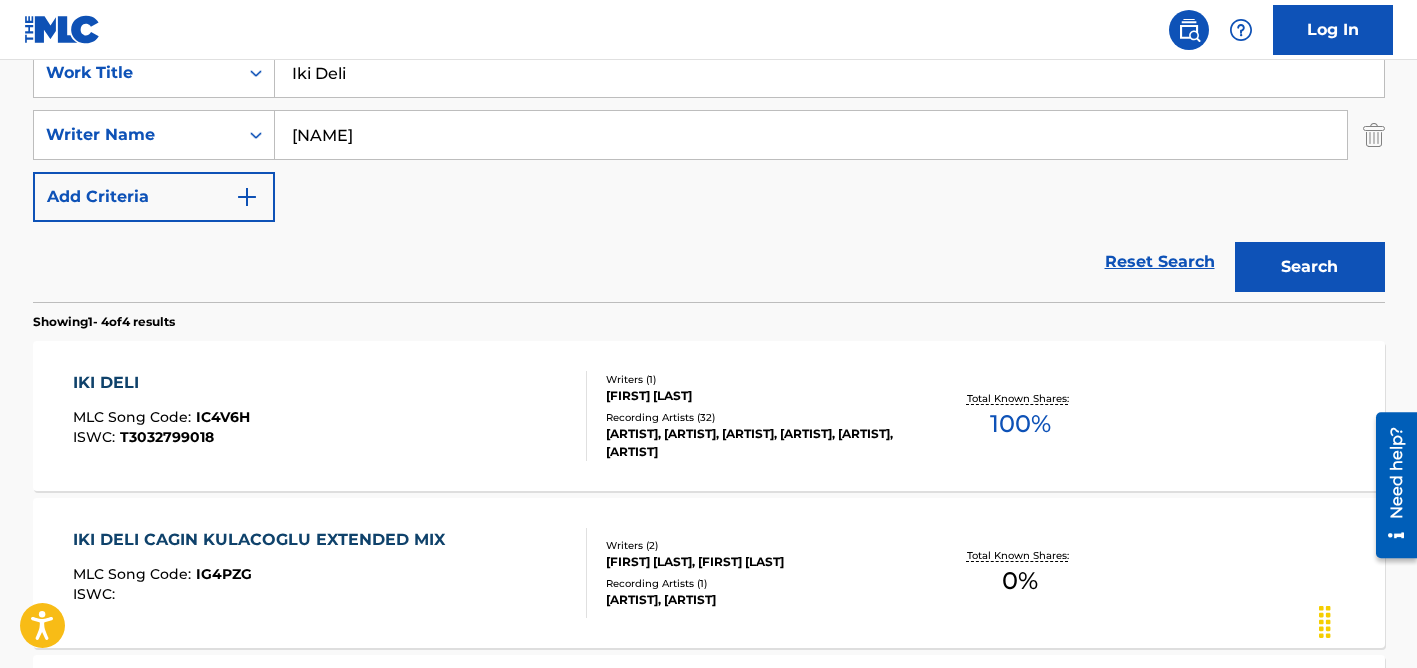 click on "Recording Artists ( 32 )" at bounding box center [757, 417] 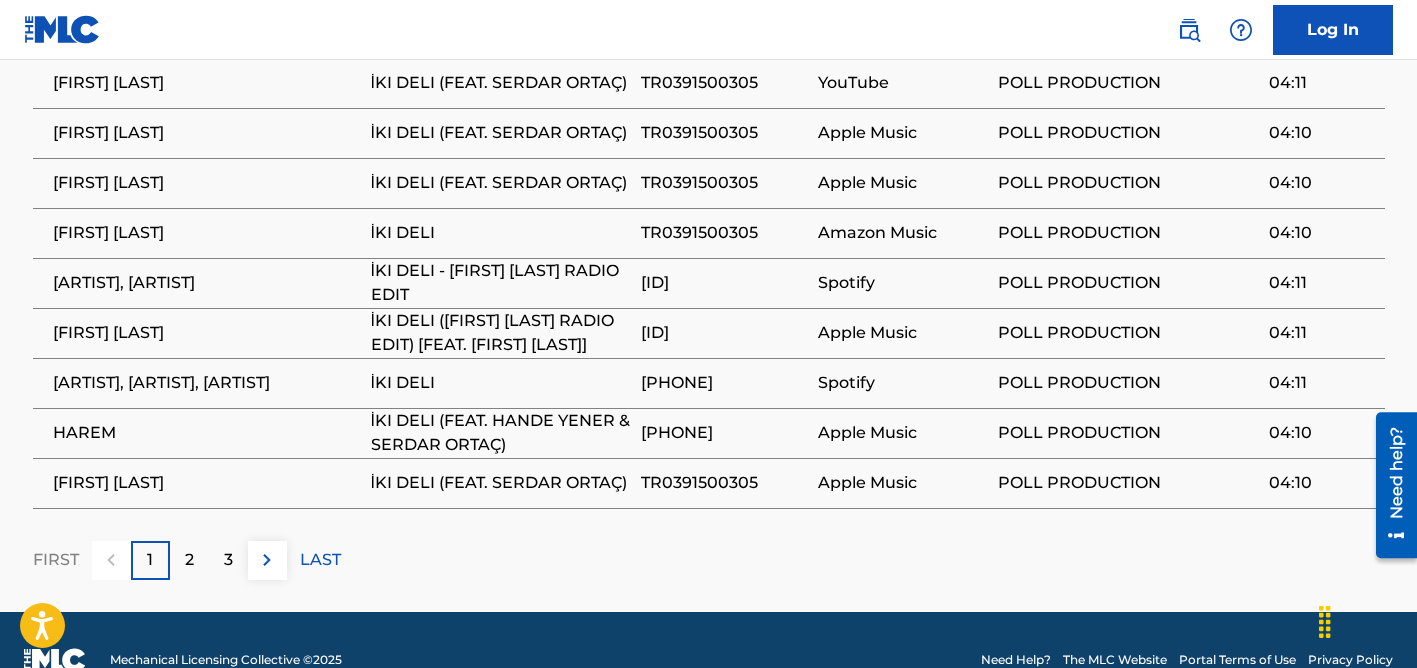 scroll, scrollTop: 1672, scrollLeft: 0, axis: vertical 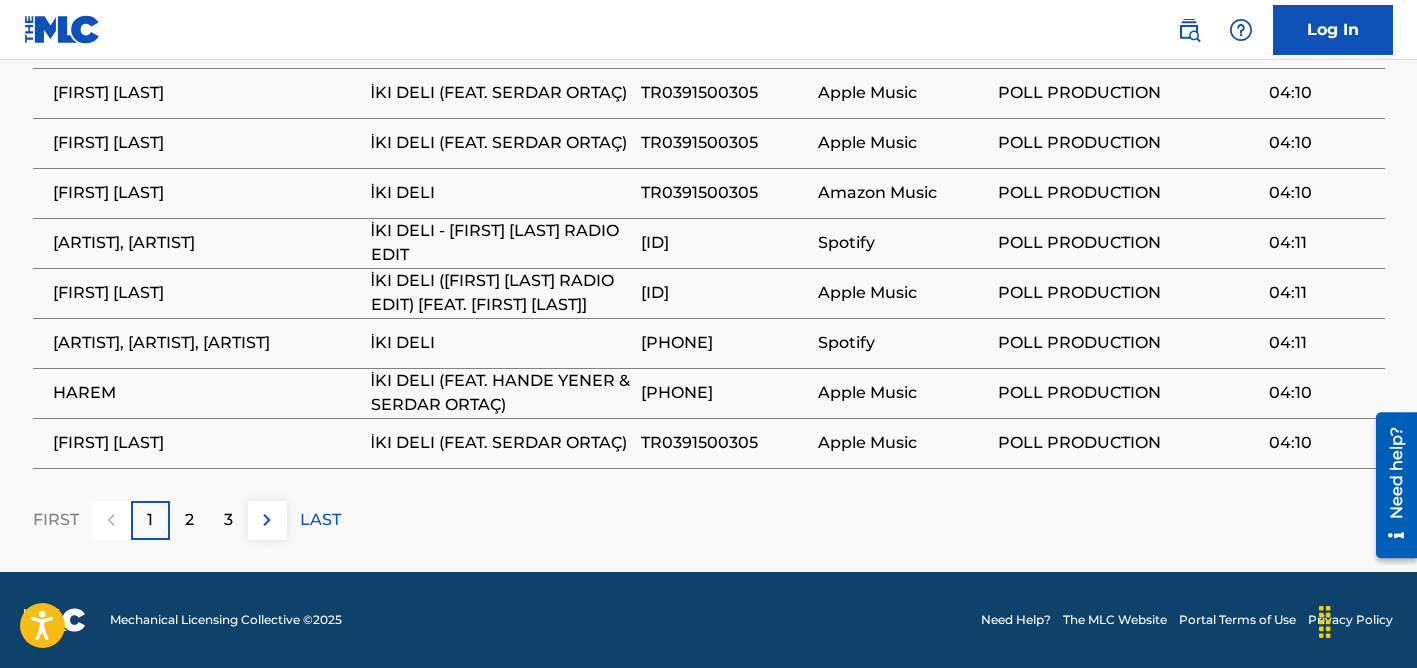 click on "2" at bounding box center (189, 520) 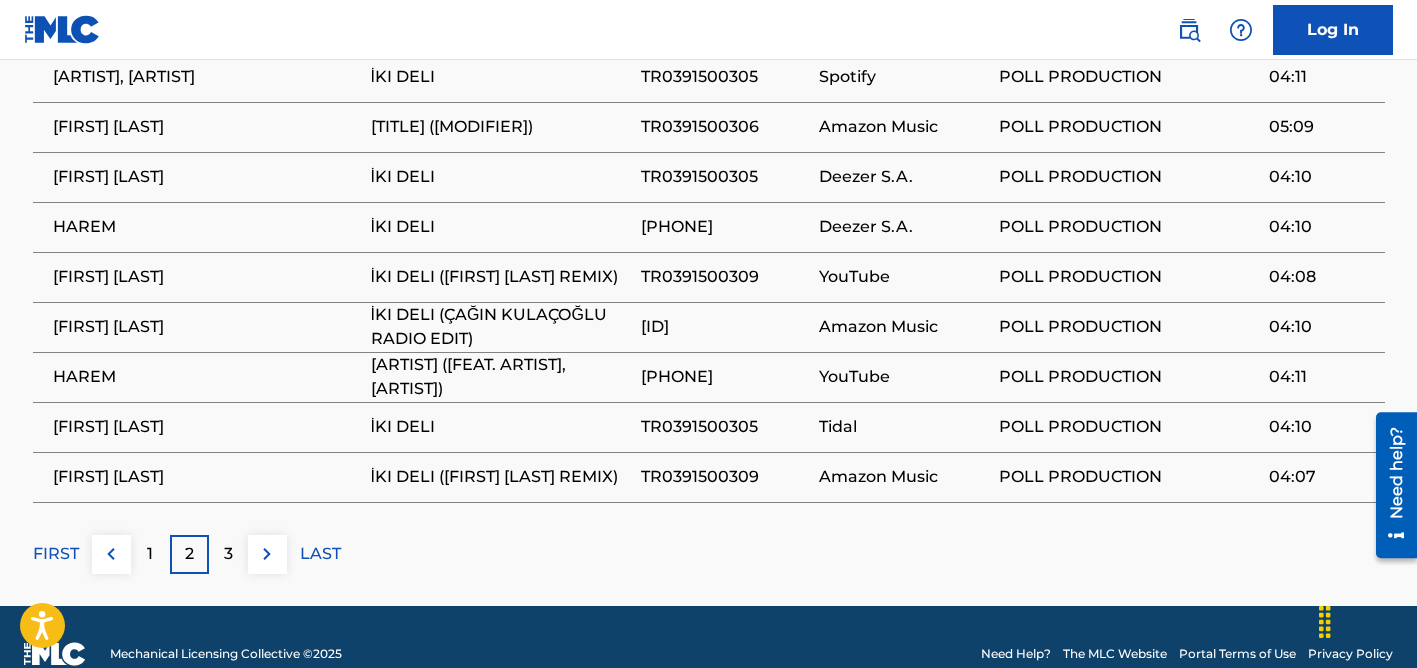 scroll, scrollTop: 1649, scrollLeft: 0, axis: vertical 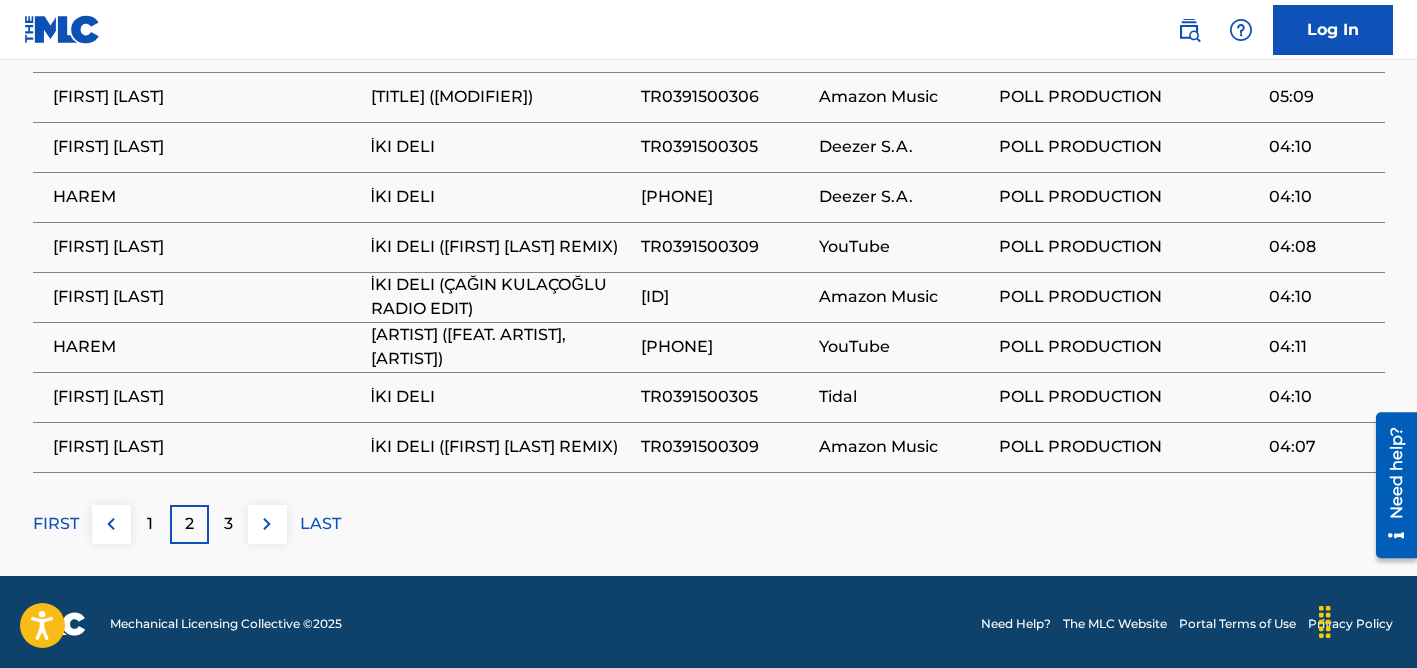click on "3" at bounding box center (228, 524) 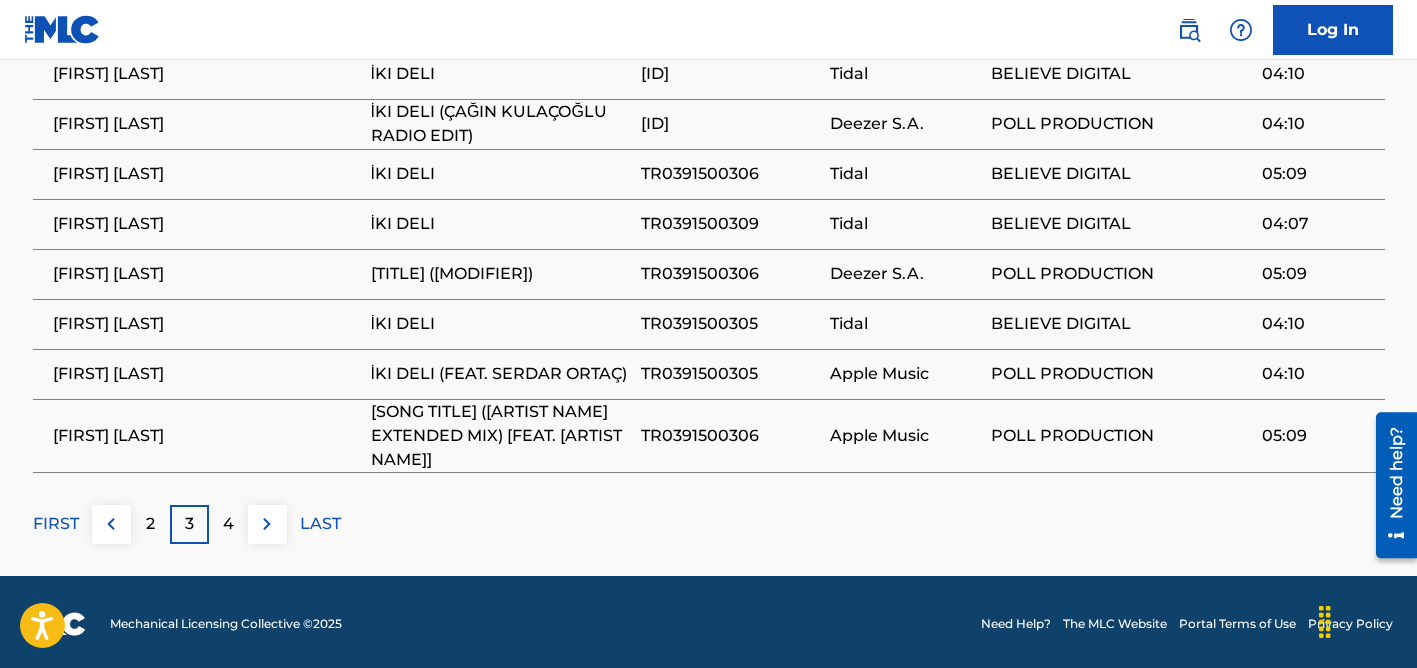 click on "4" at bounding box center (228, 524) 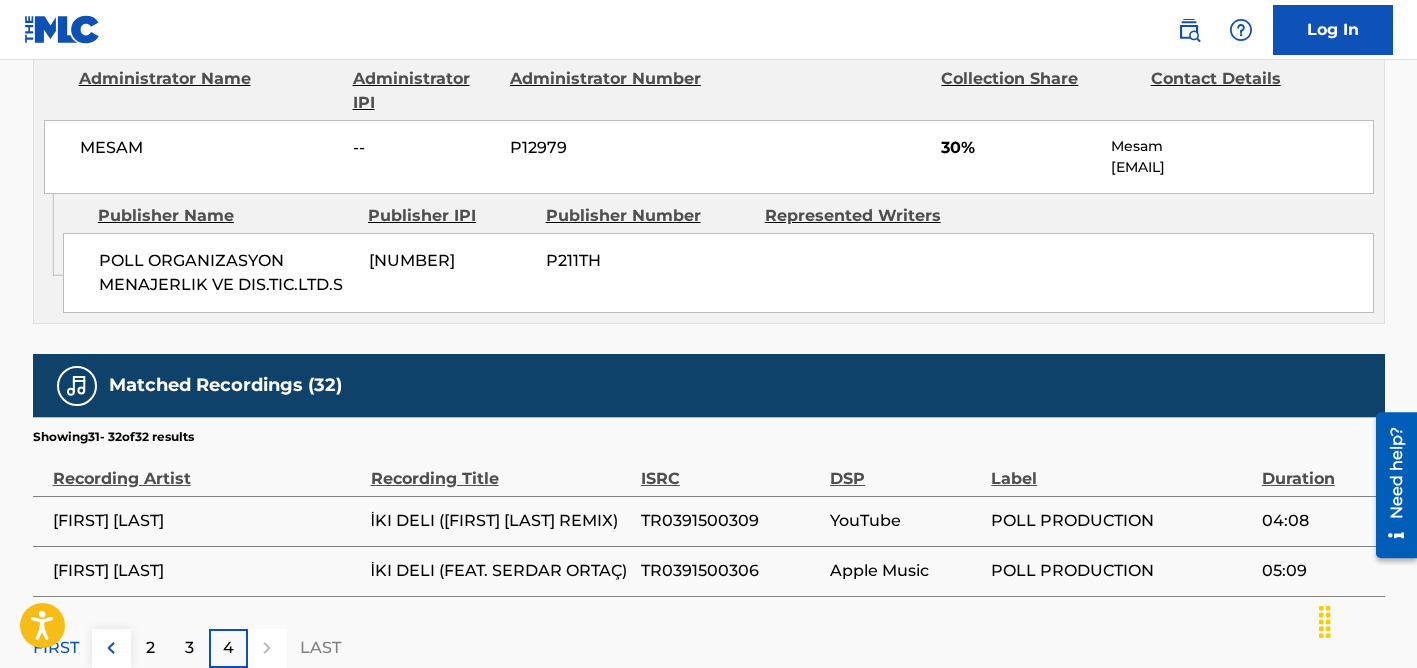 scroll, scrollTop: 1249, scrollLeft: 0, axis: vertical 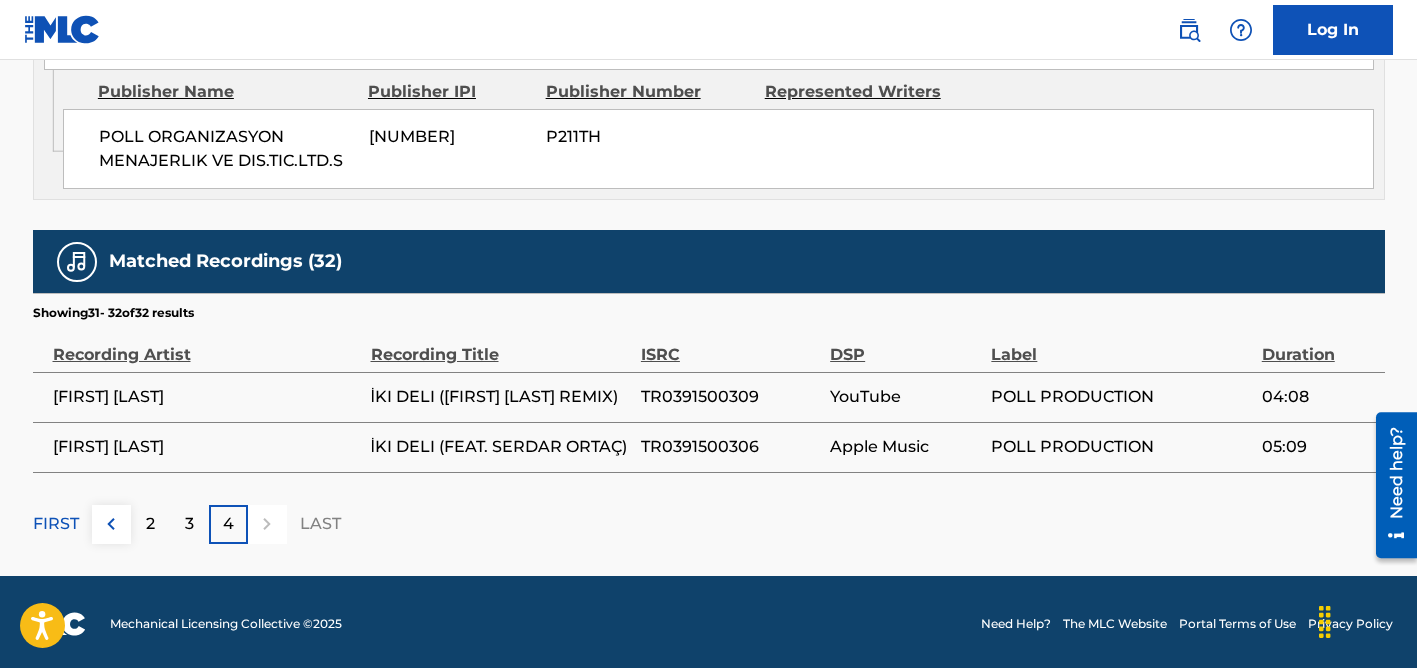 click on "FIRST" at bounding box center (56, 524) 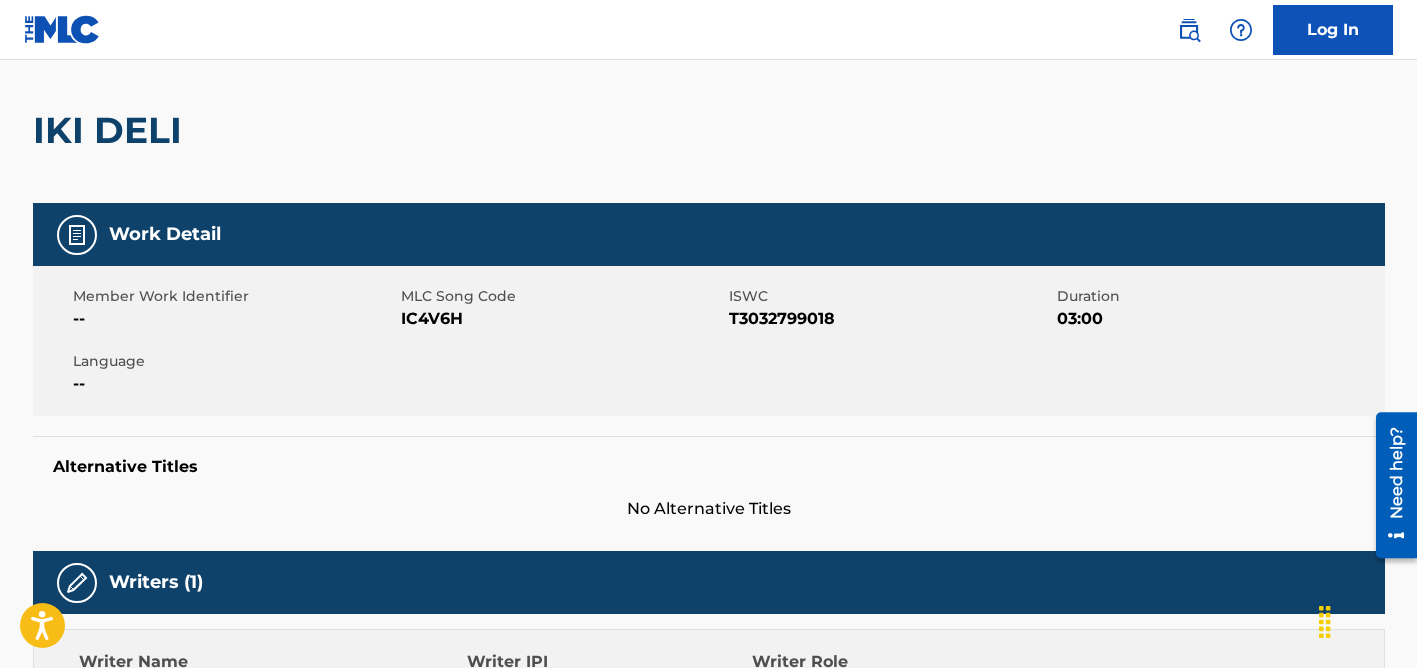 scroll, scrollTop: 0, scrollLeft: 0, axis: both 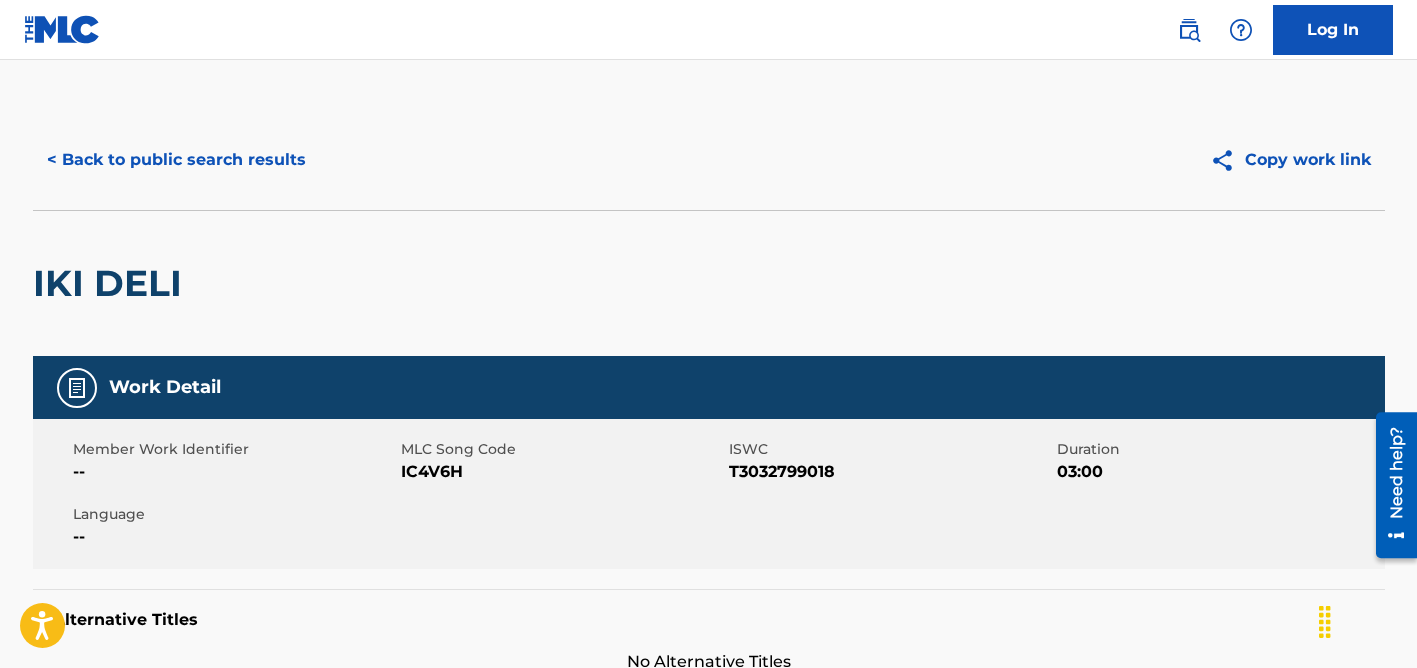 click on "< Back to public search results" at bounding box center [176, 160] 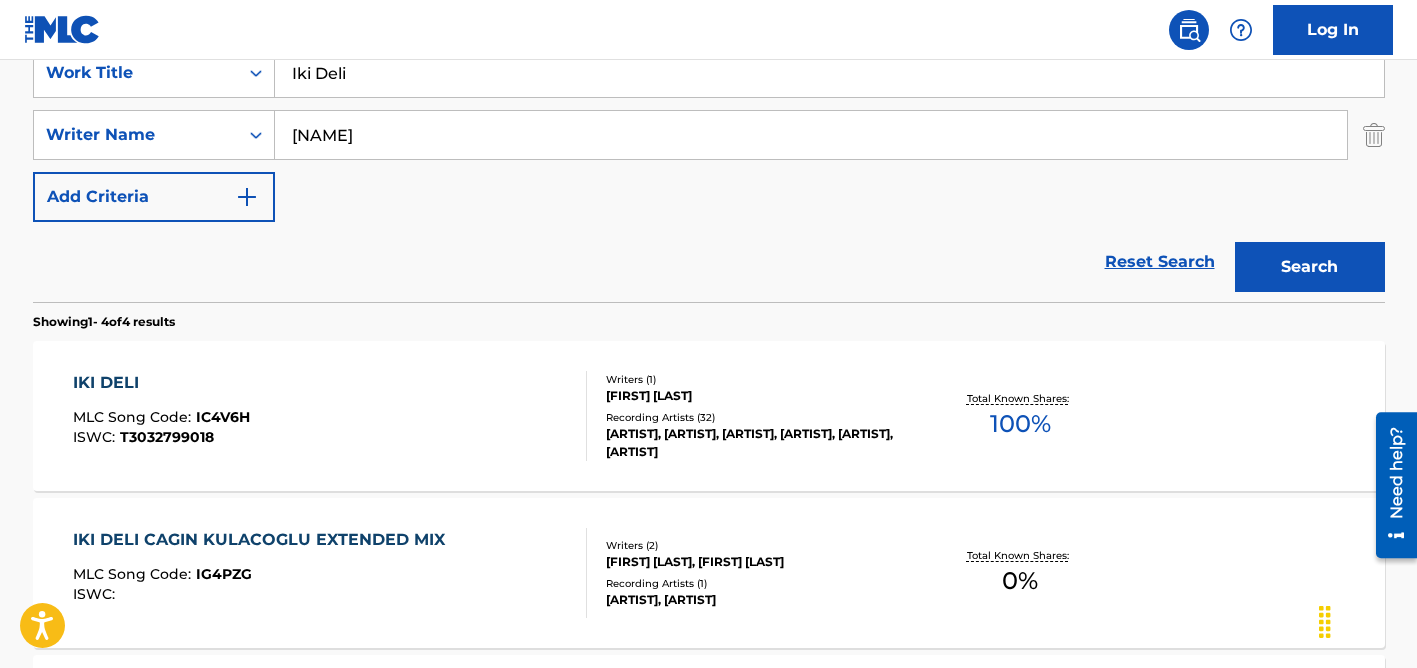 click on "[NAME]" at bounding box center (811, 135) 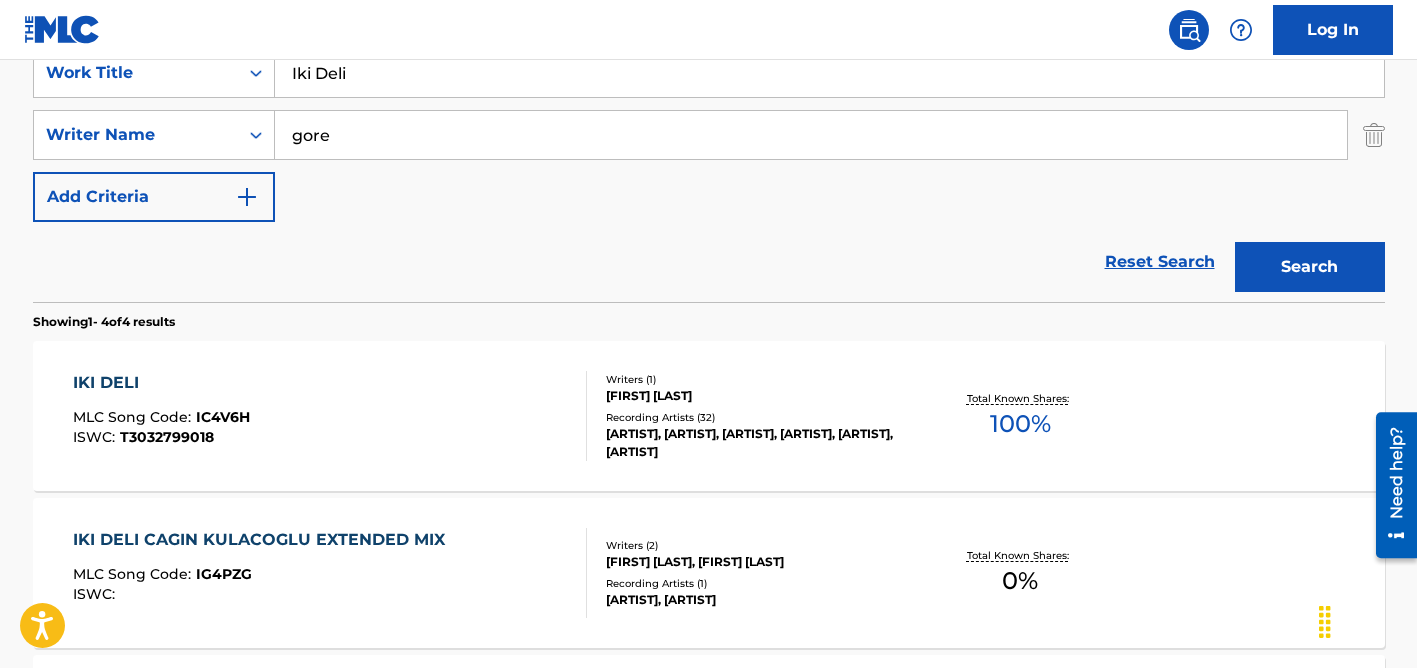 type on "gore" 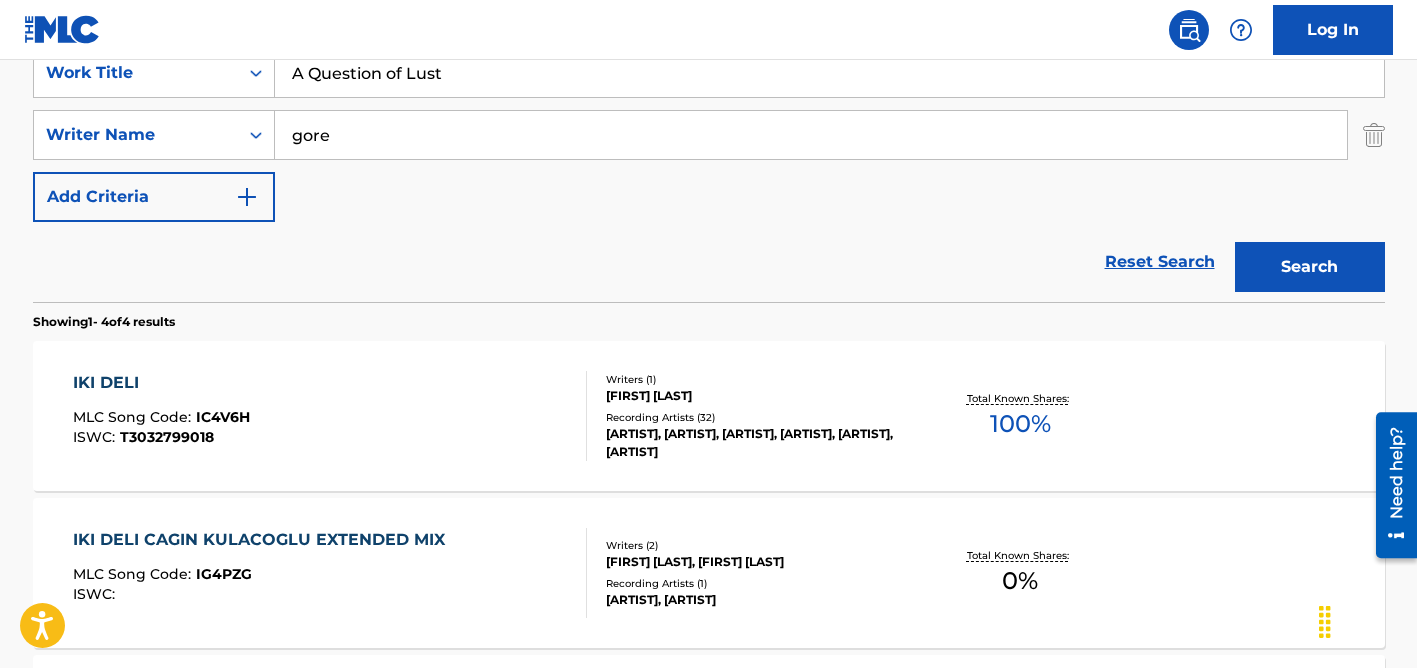 type on "A Question of Lust" 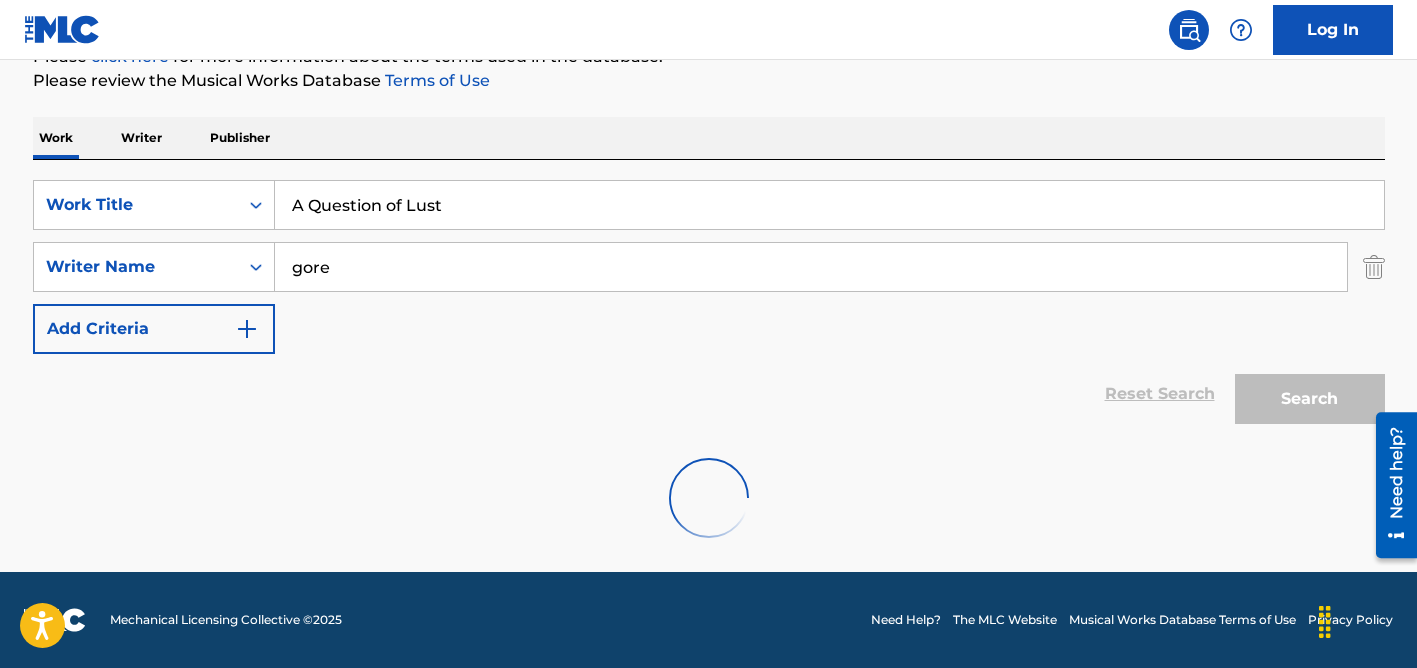 scroll, scrollTop: 265, scrollLeft: 0, axis: vertical 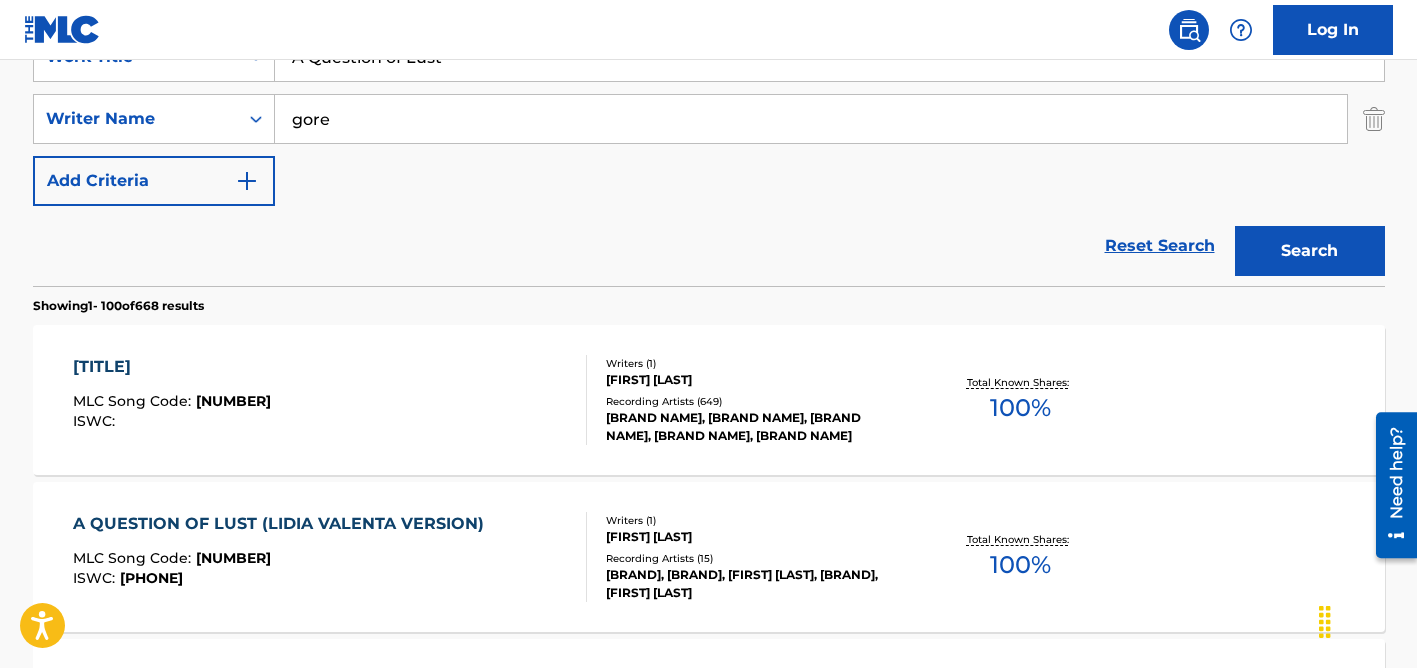 click on "[FIRST] [LAST]" at bounding box center (757, 380) 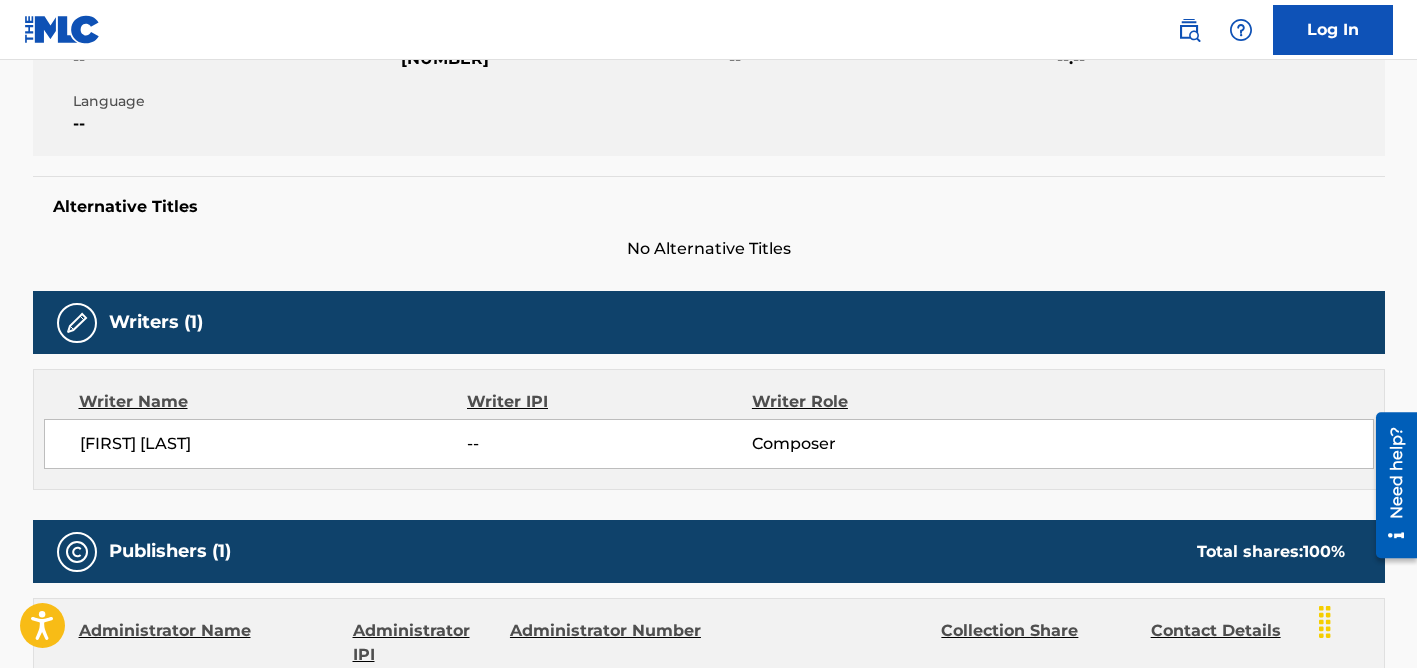 scroll, scrollTop: 0, scrollLeft: 0, axis: both 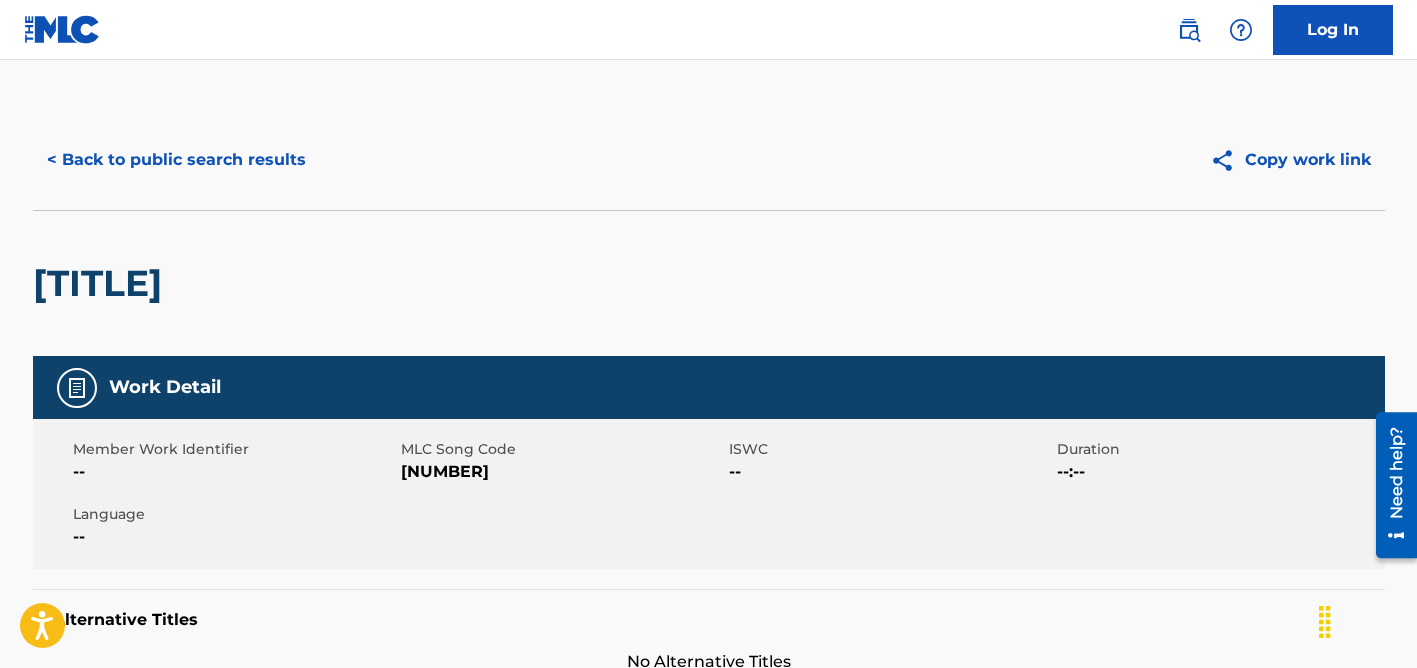 click on "< Back to public search results" at bounding box center (176, 160) 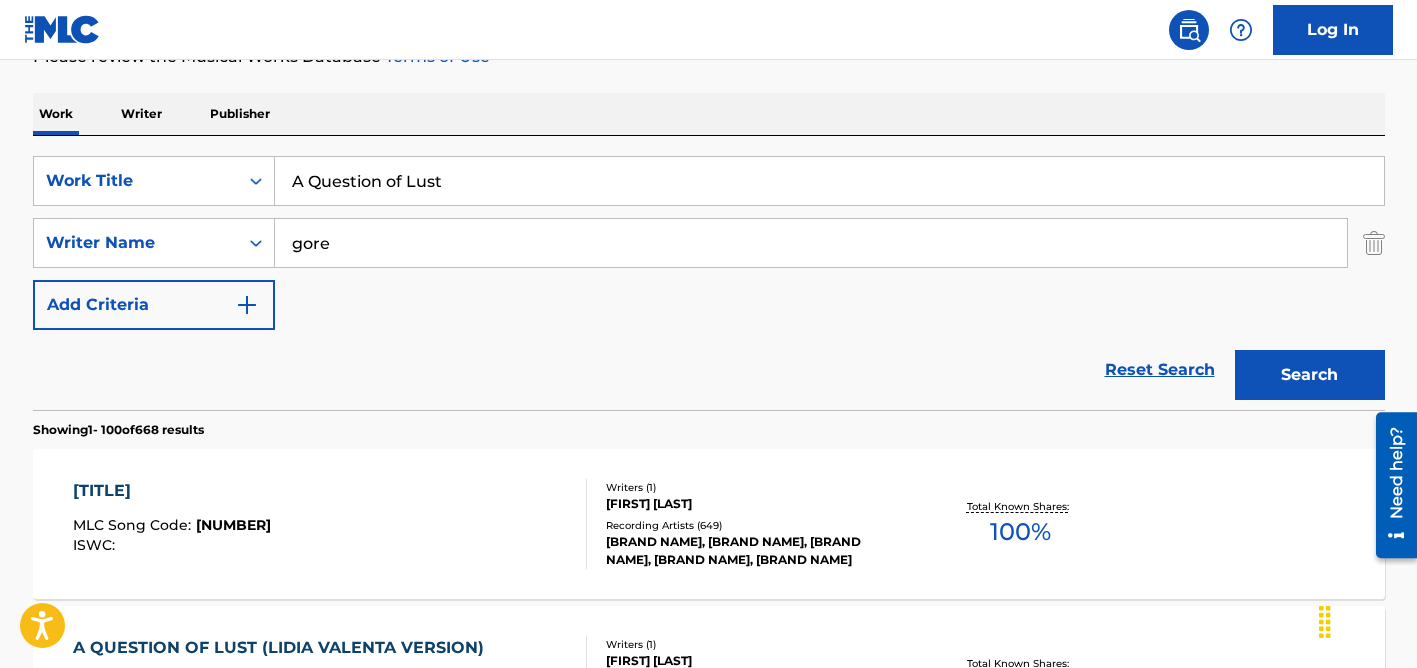 scroll, scrollTop: 270, scrollLeft: 0, axis: vertical 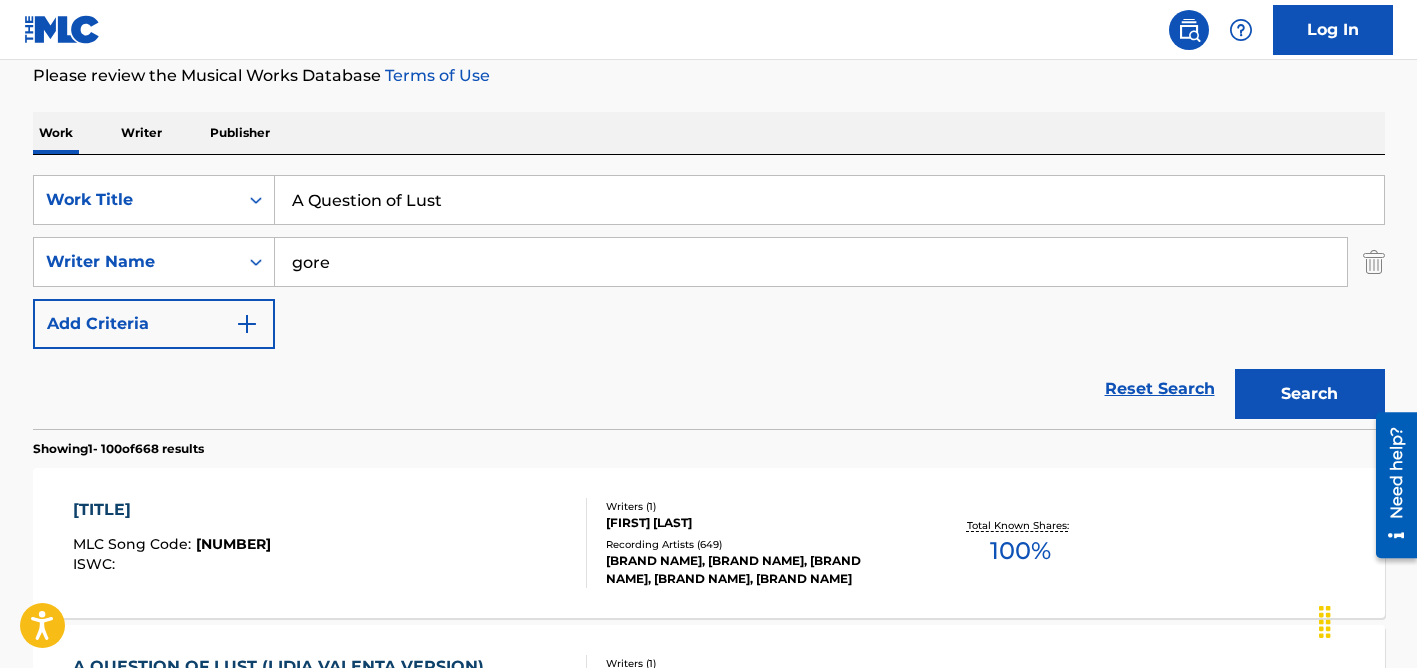 click on "A Question of Lust" at bounding box center [829, 200] 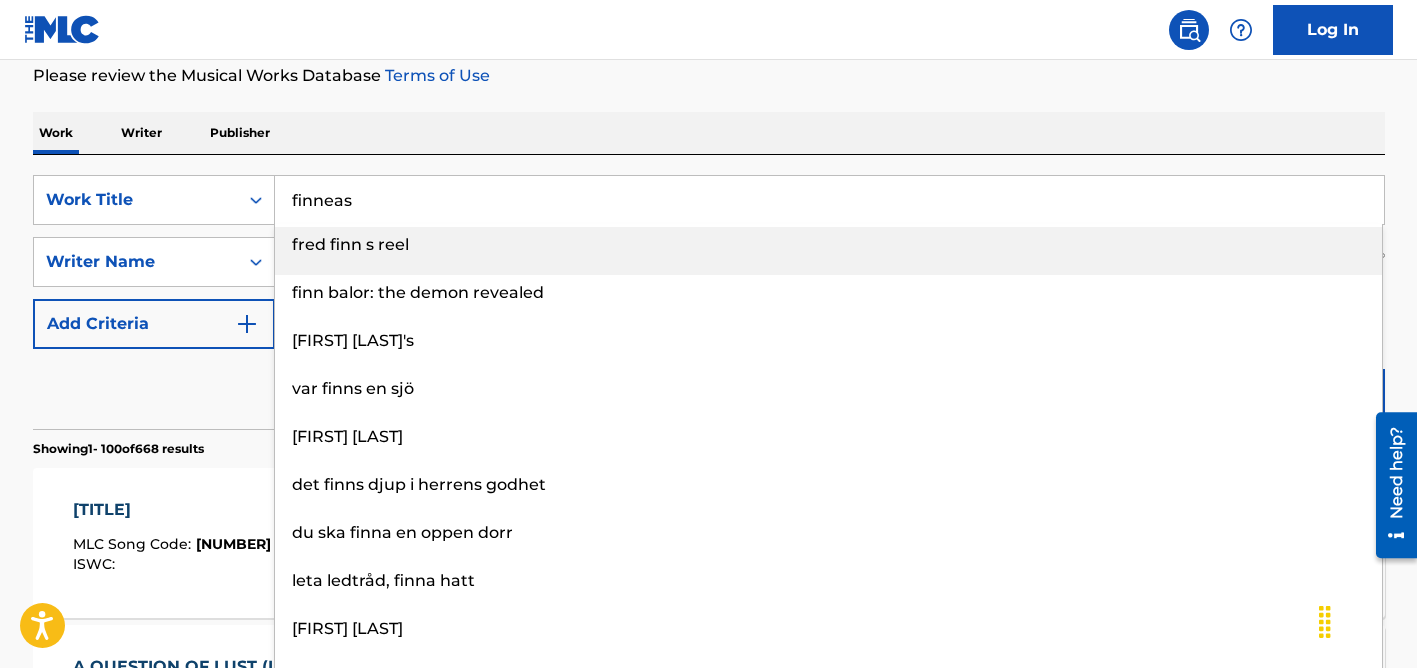 click on "fred finn s reel" at bounding box center [828, 245] 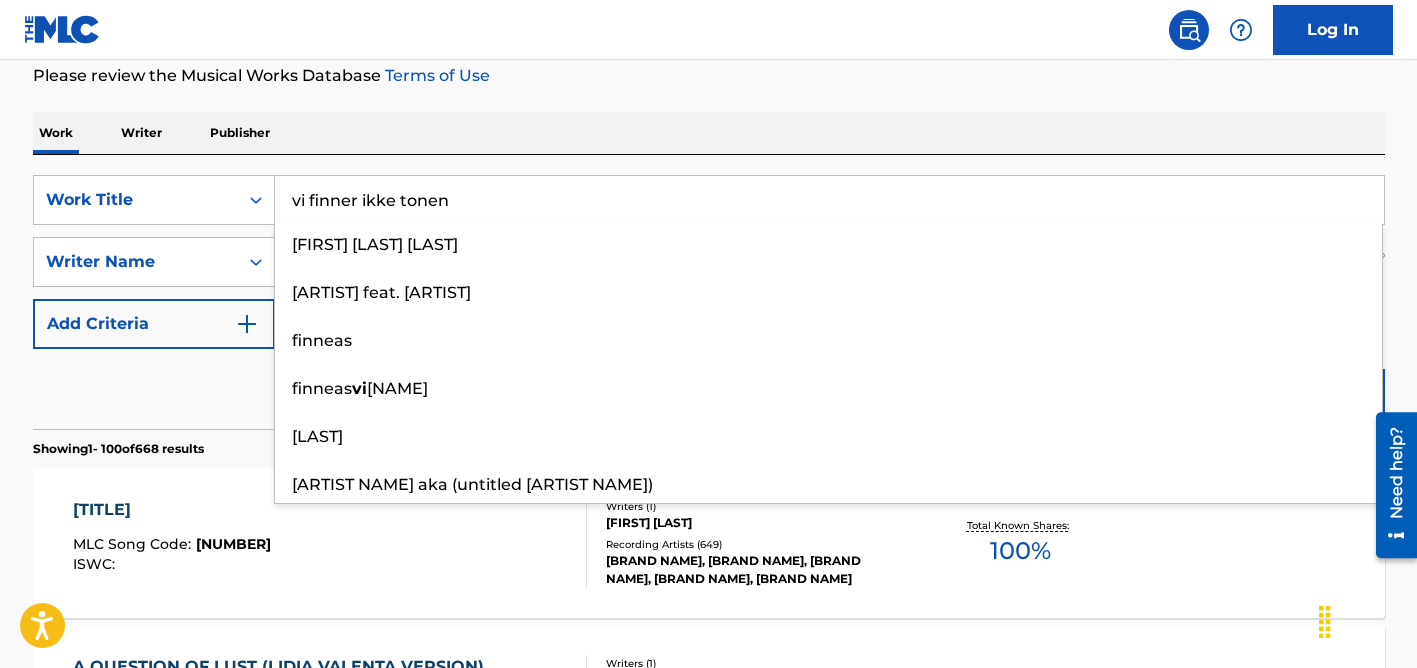 click on "vi finner ikke tonen" at bounding box center [829, 200] 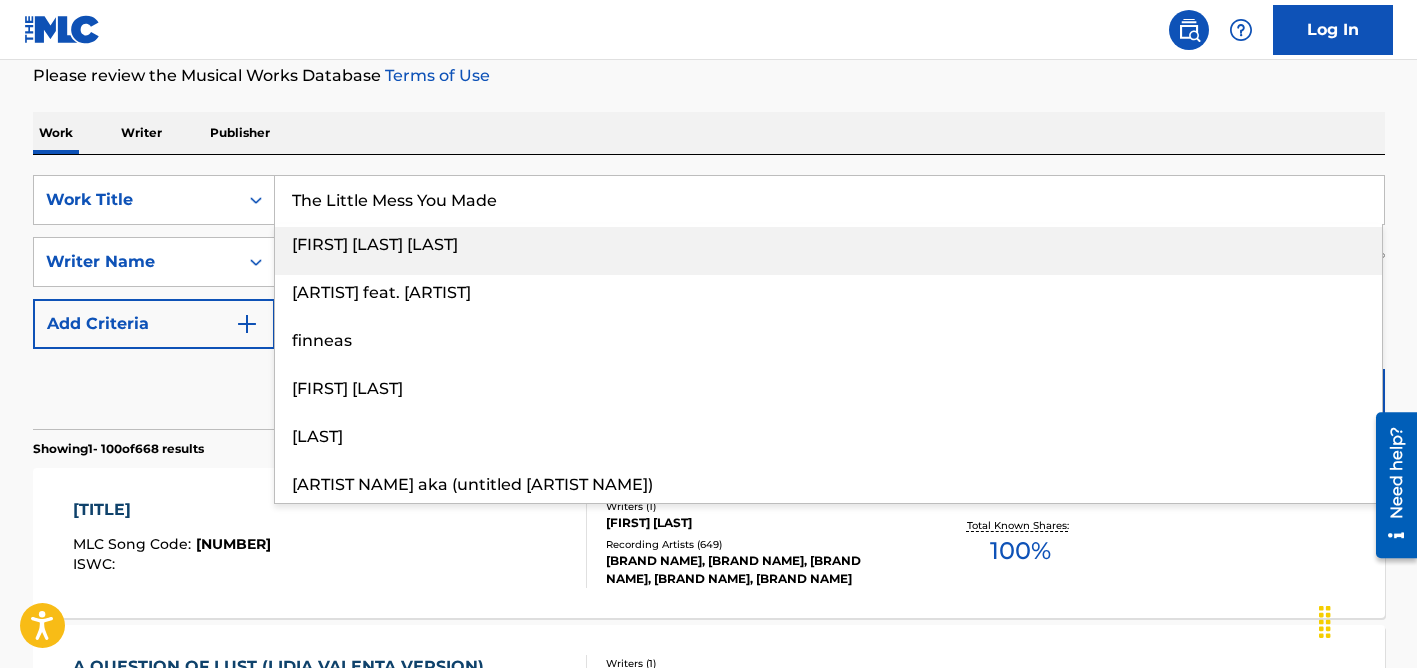 type on "The Little Mess You Made" 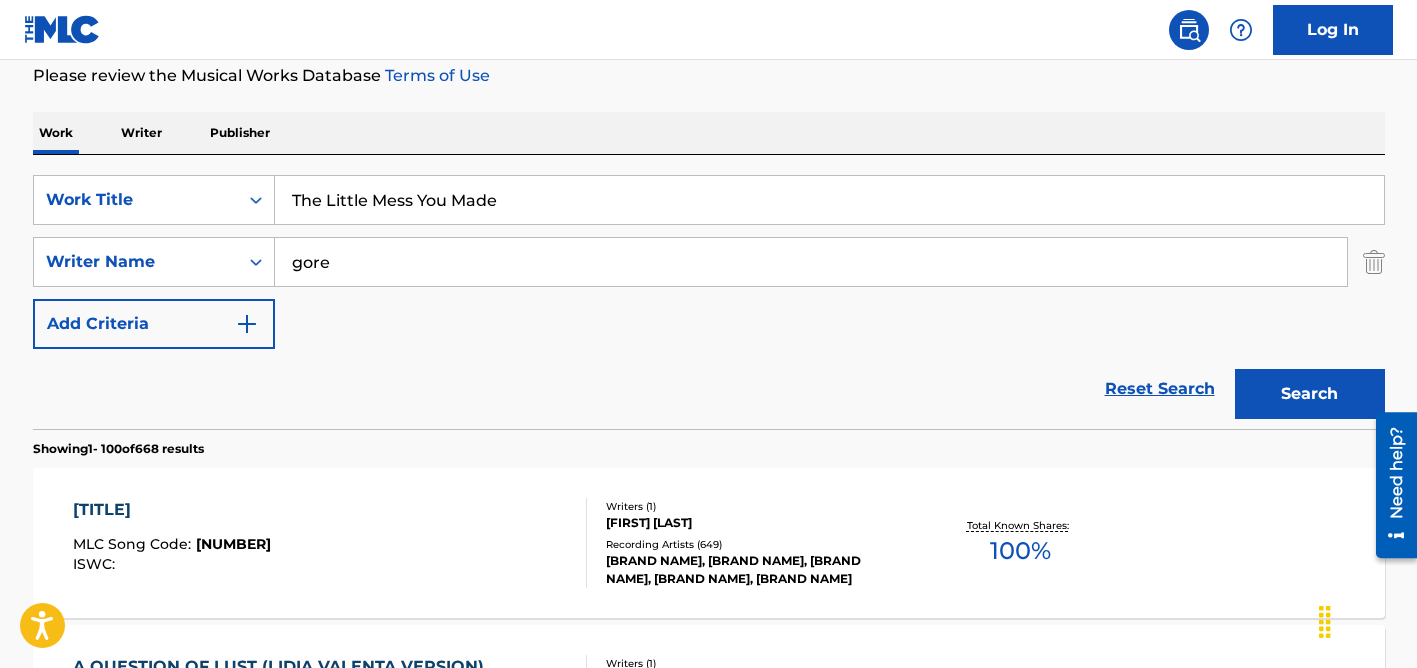 click on "gore" at bounding box center [811, 262] 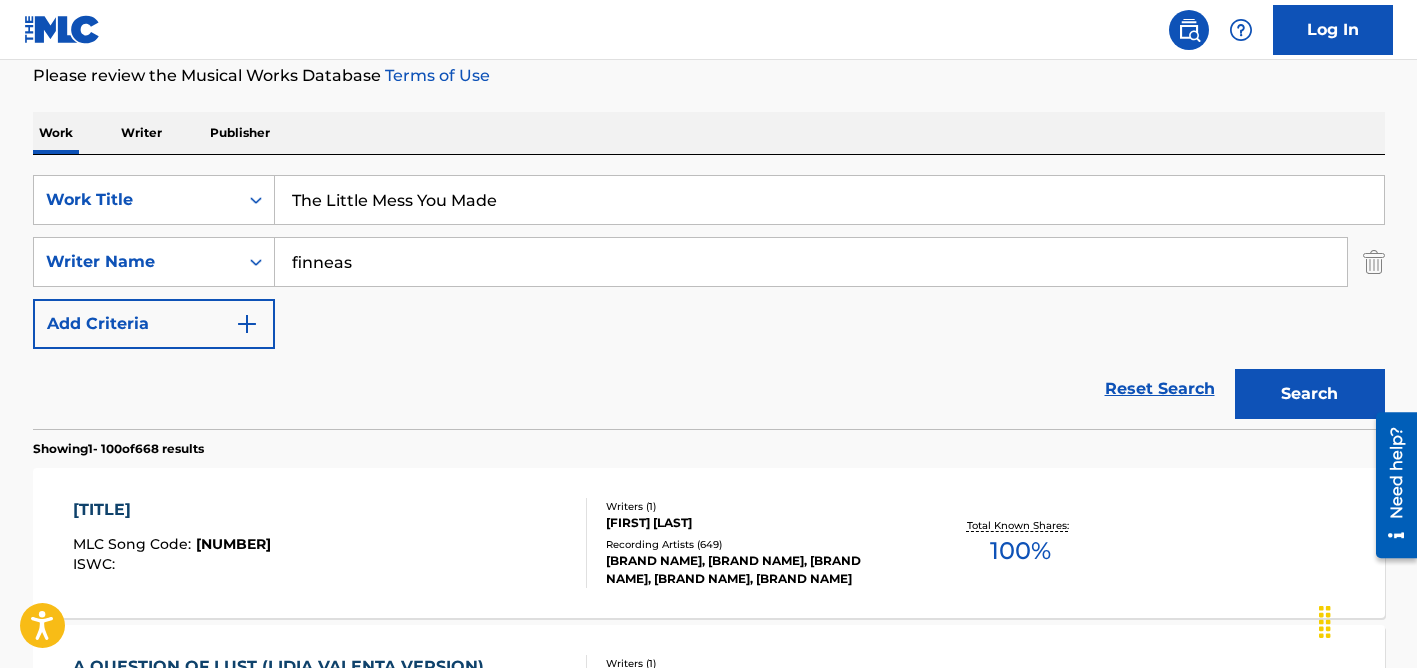 click on "Search" at bounding box center (1310, 394) 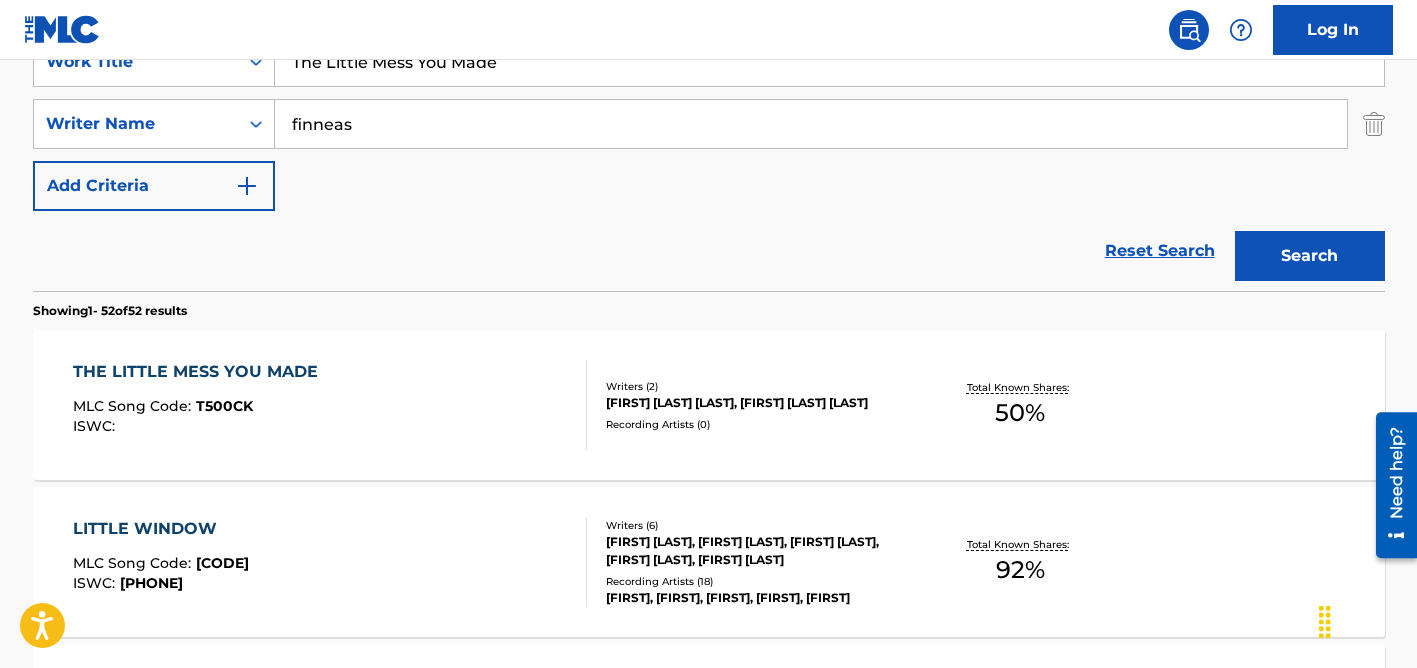 scroll, scrollTop: 410, scrollLeft: 0, axis: vertical 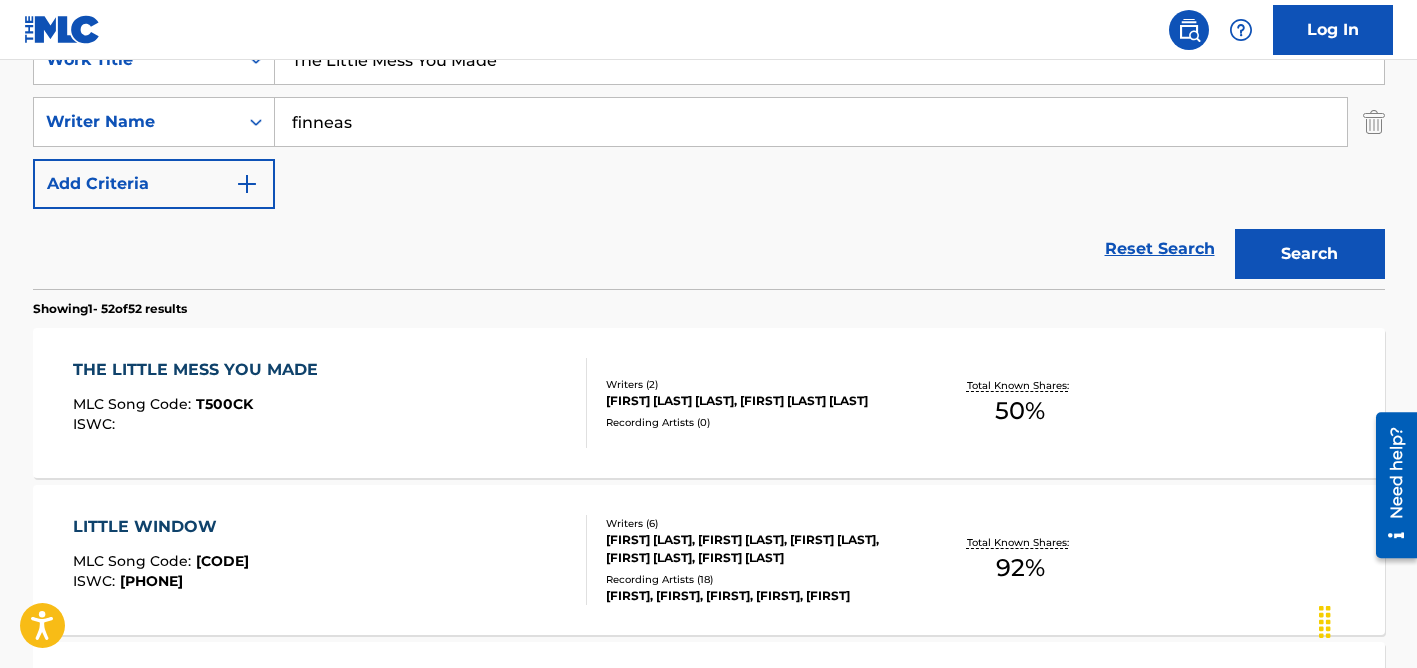 click on "finneas" at bounding box center [811, 122] 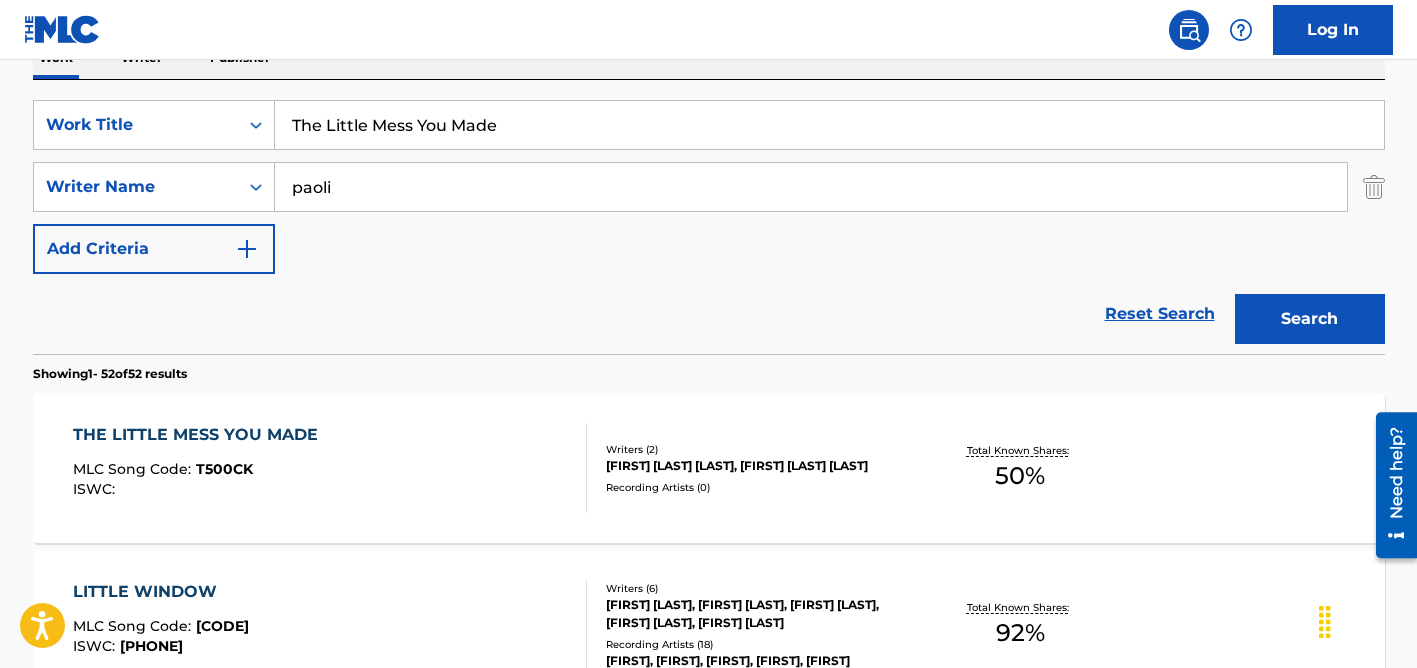 scroll, scrollTop: 330, scrollLeft: 0, axis: vertical 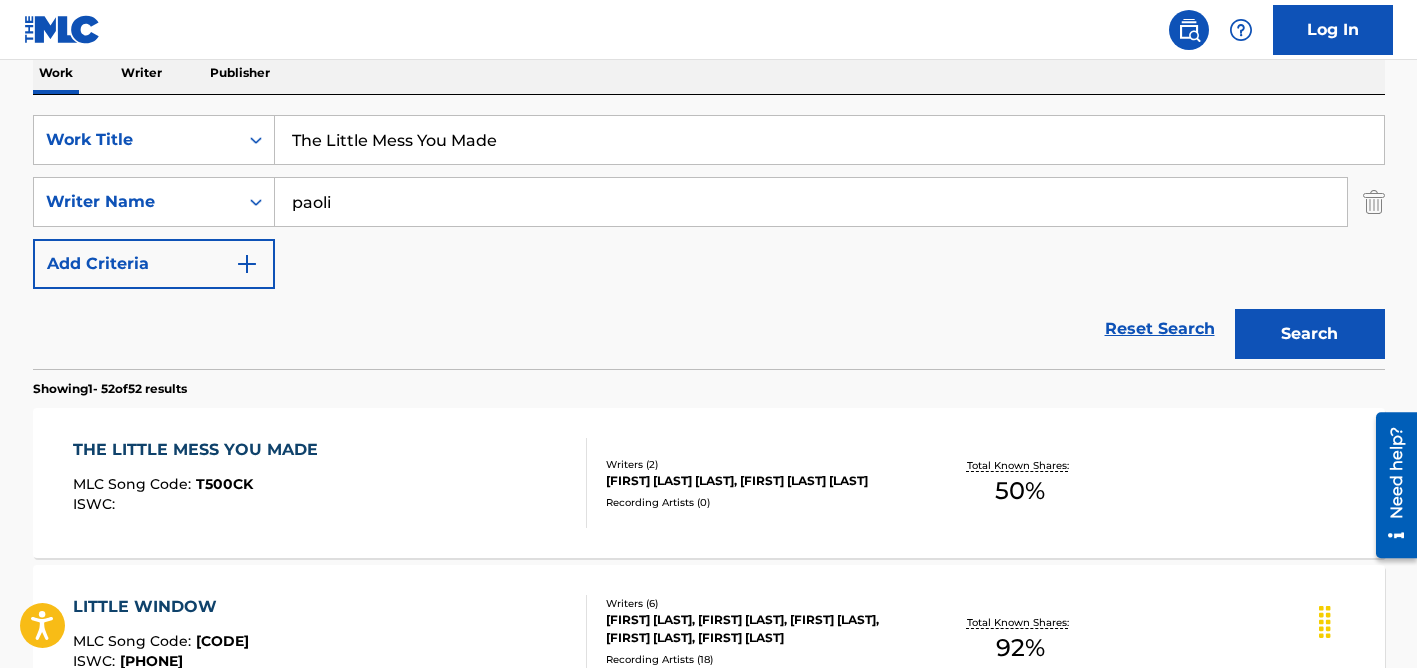 type on "paoli" 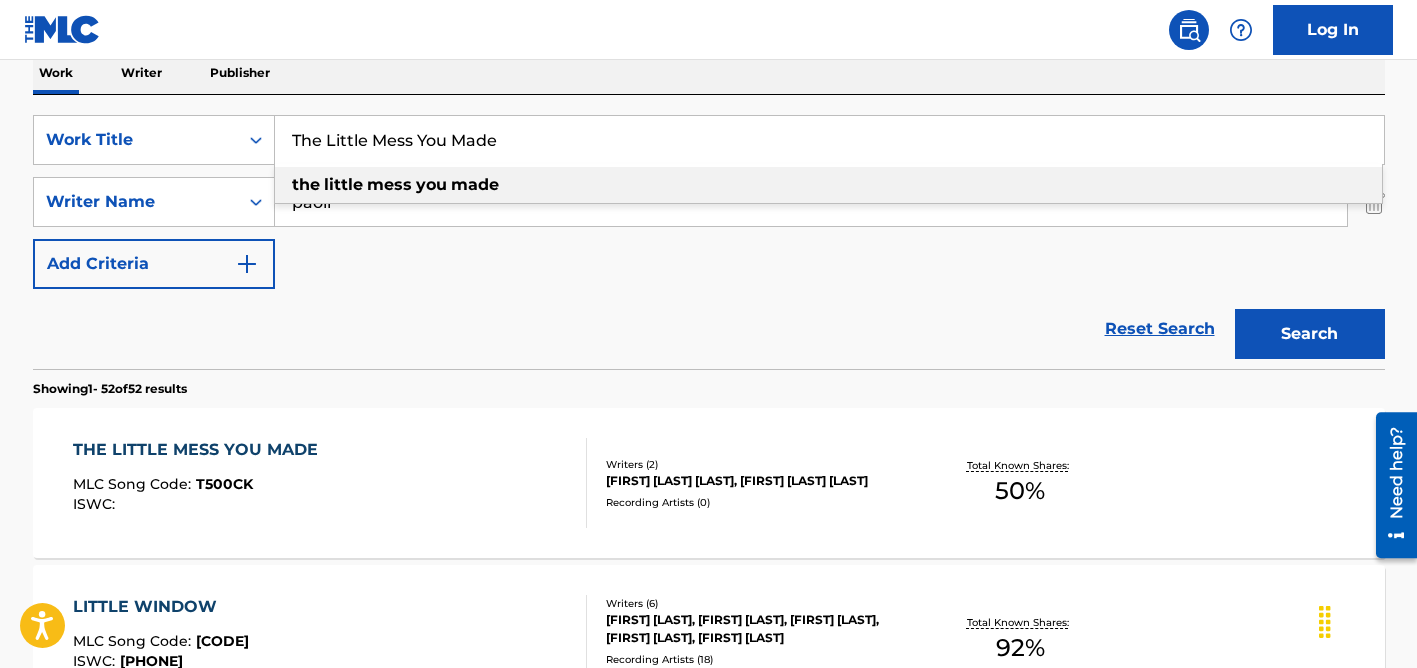 click on "The Little Mess You Made" at bounding box center (829, 140) 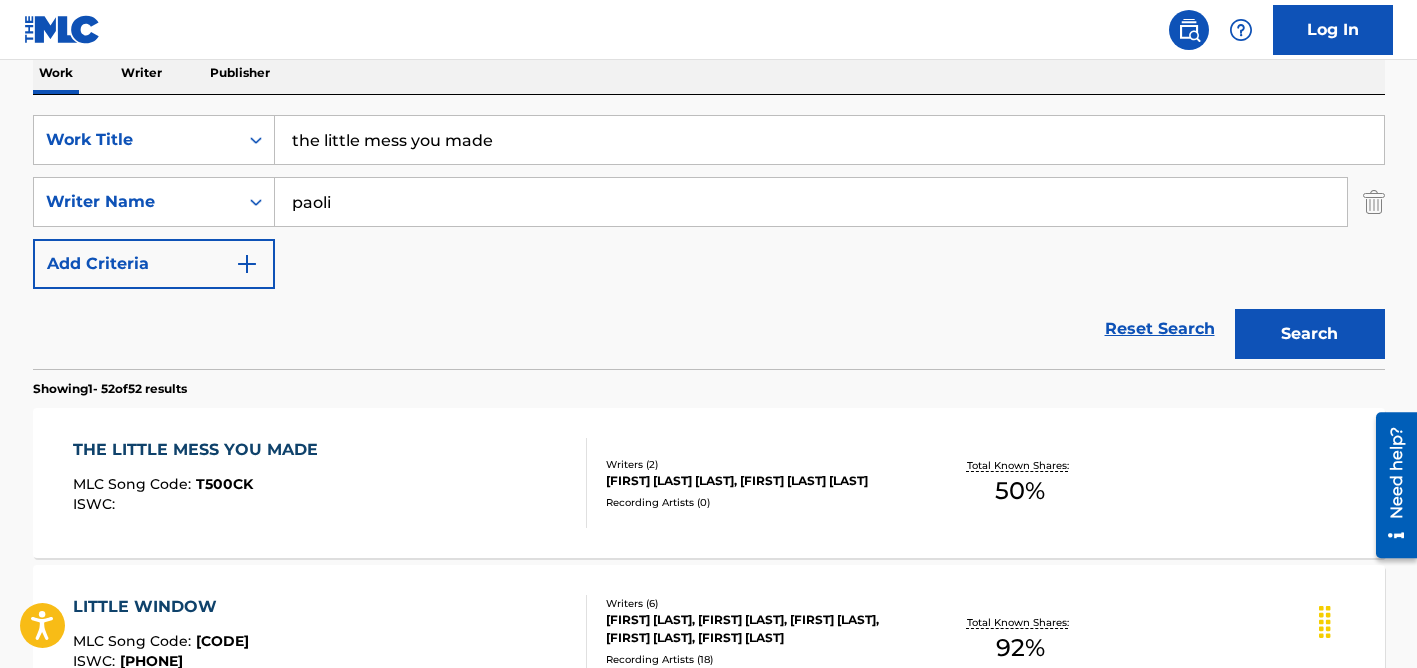 click on "the little mess you made" at bounding box center (829, 140) 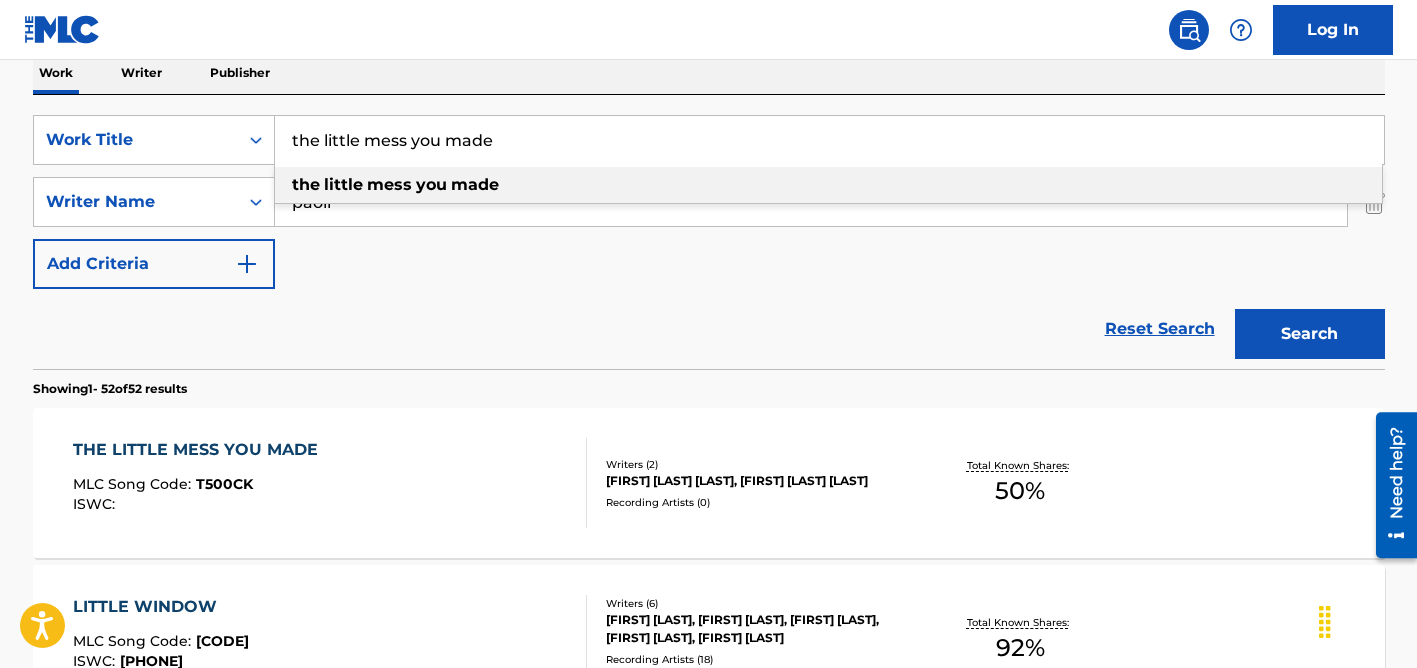 click on "the little mess you made" at bounding box center (829, 140) 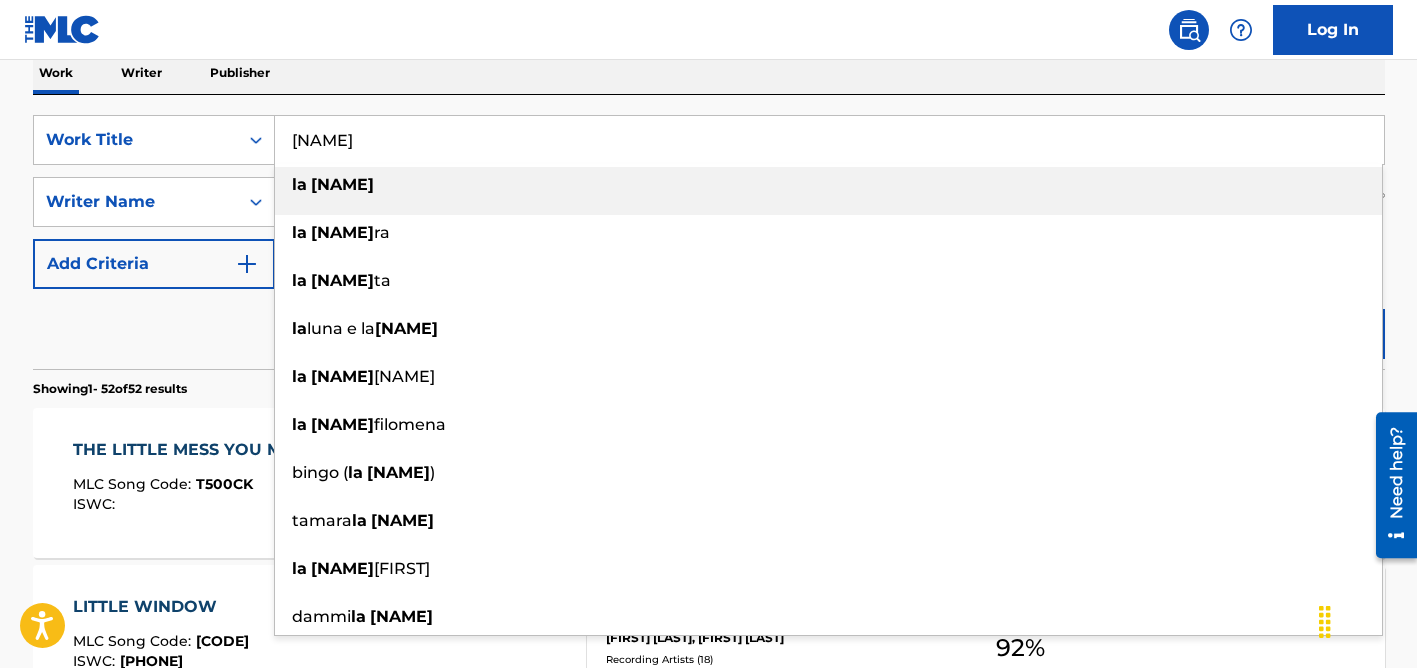 type on "[NAME]" 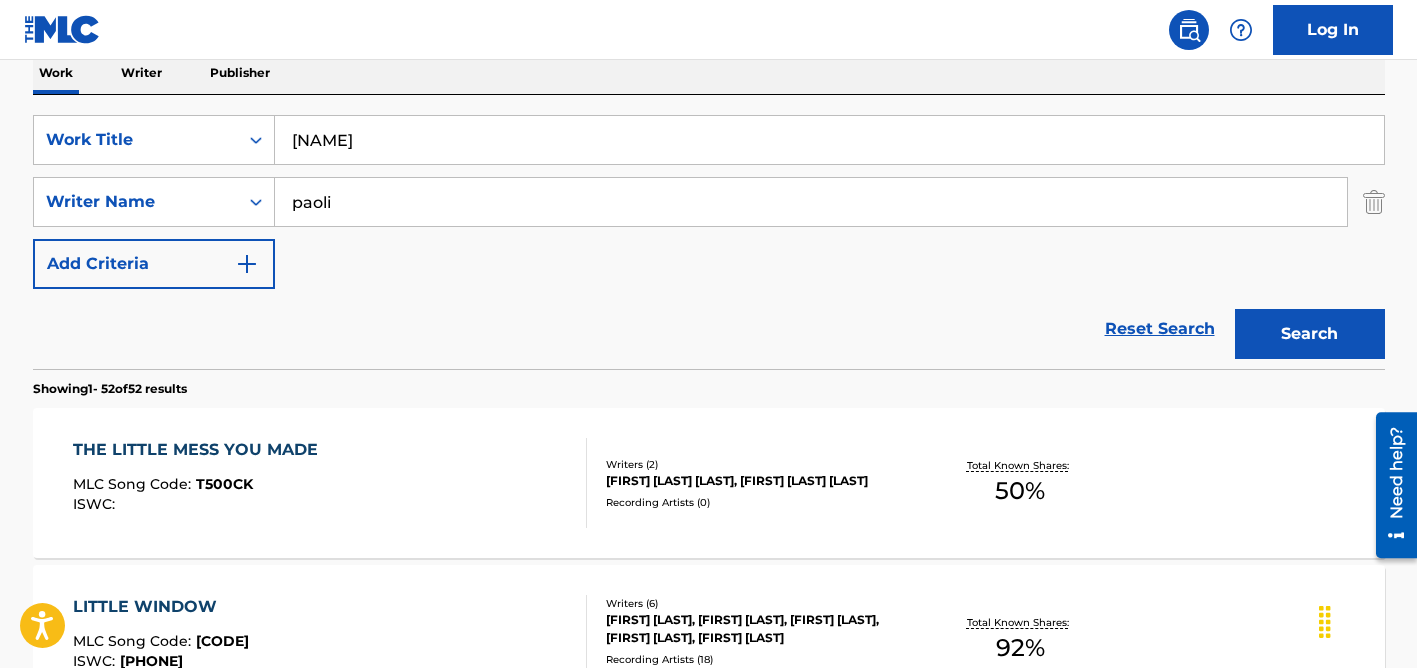 click on "Work Writer Publisher" at bounding box center [709, 73] 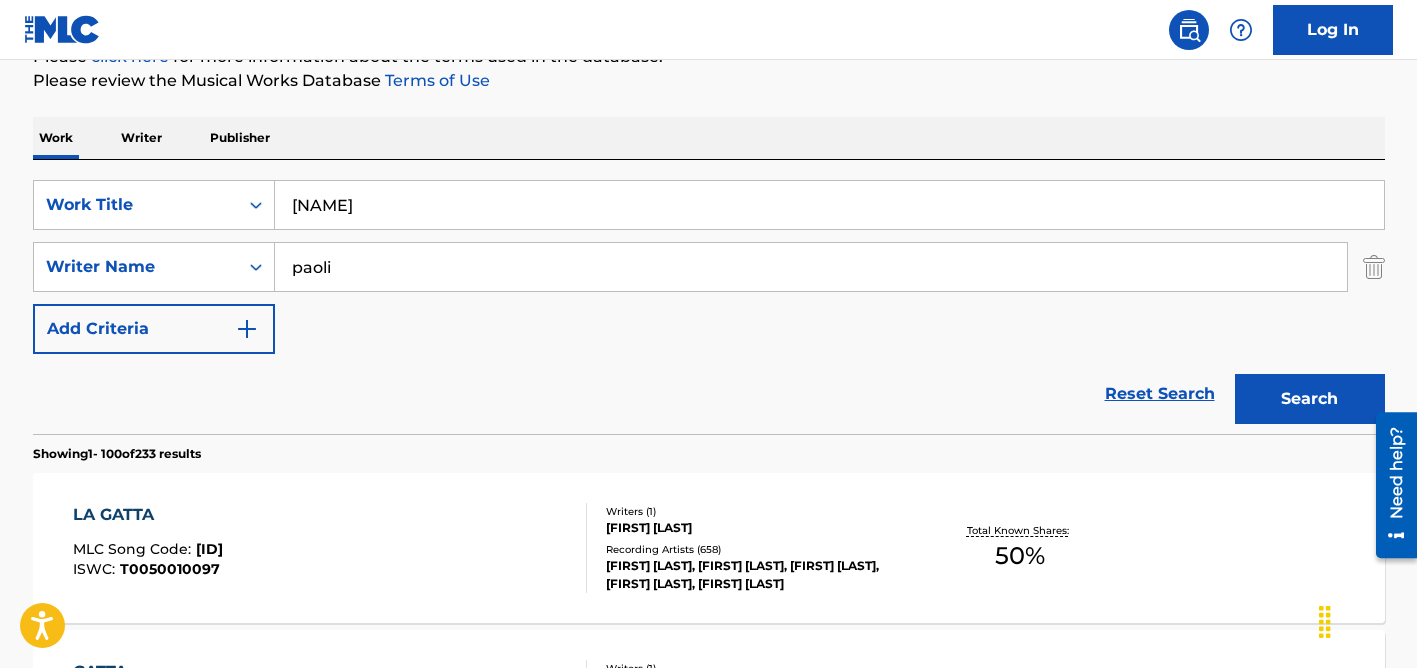 scroll, scrollTop: 330, scrollLeft: 0, axis: vertical 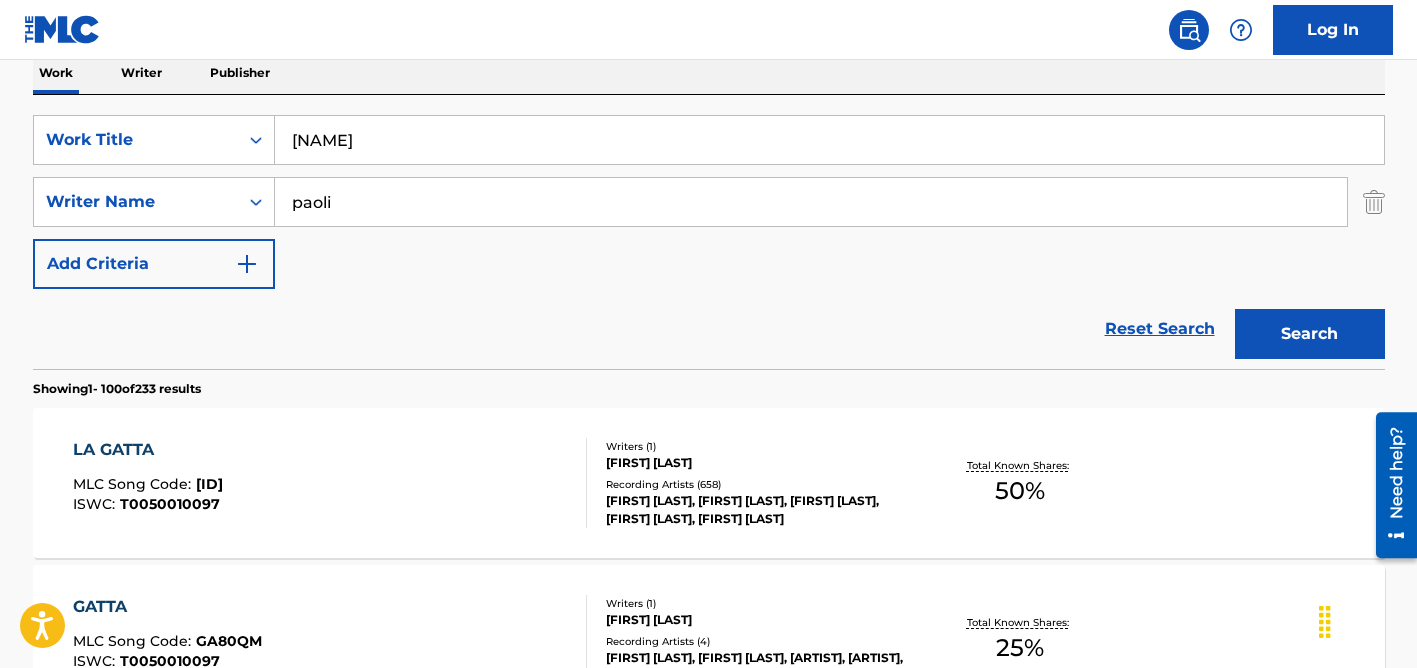 click on "[FIRST] [LAST]" at bounding box center [757, 463] 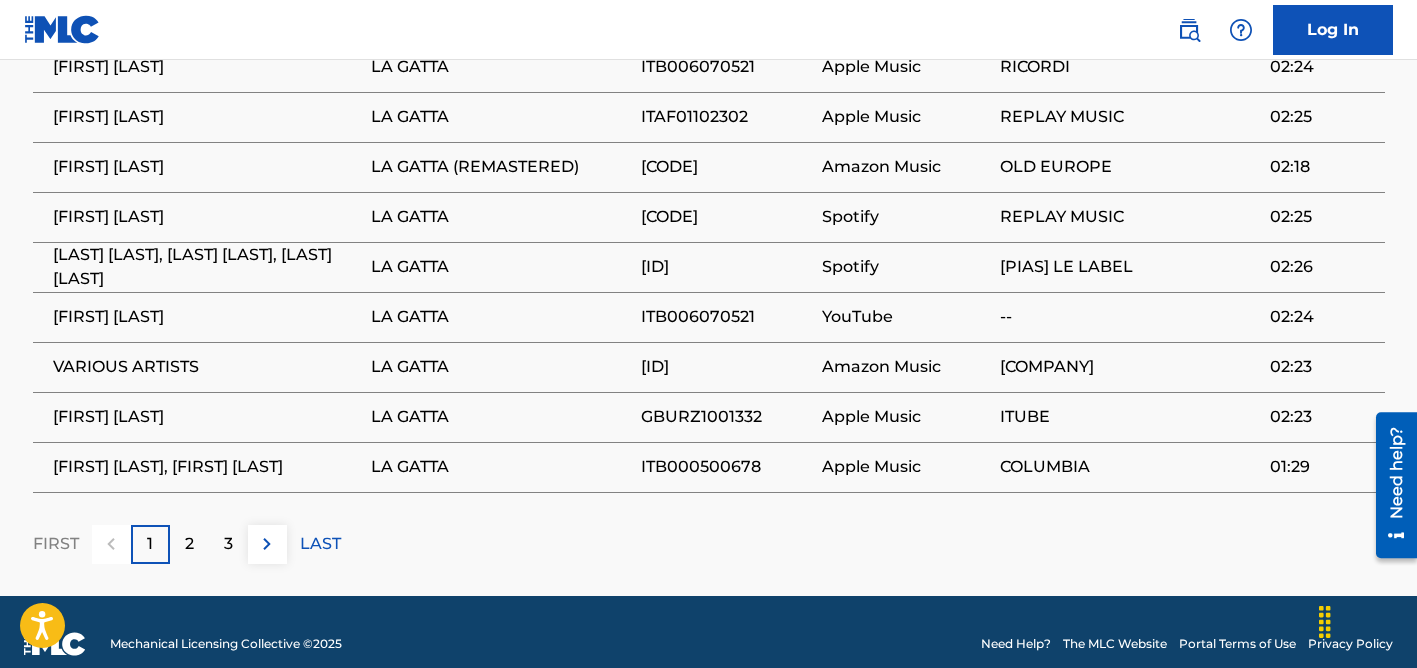 scroll, scrollTop: 1532, scrollLeft: 0, axis: vertical 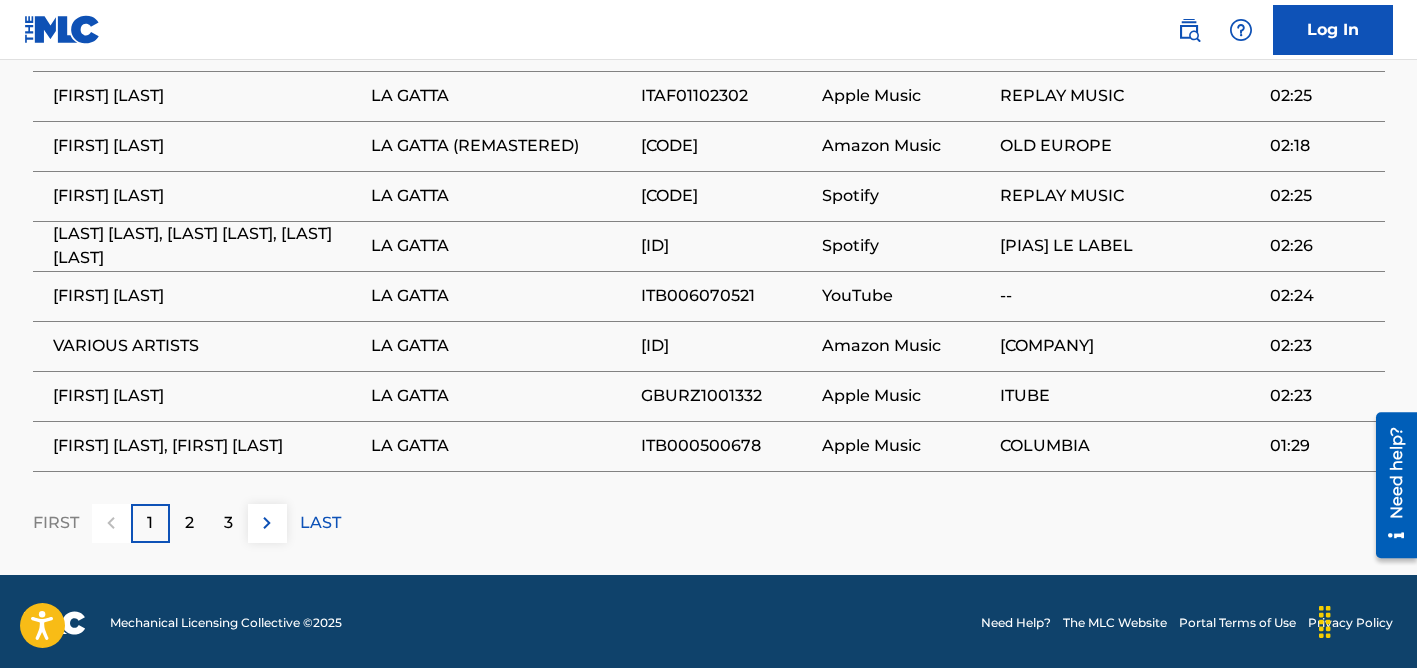 click on "2" at bounding box center (189, 523) 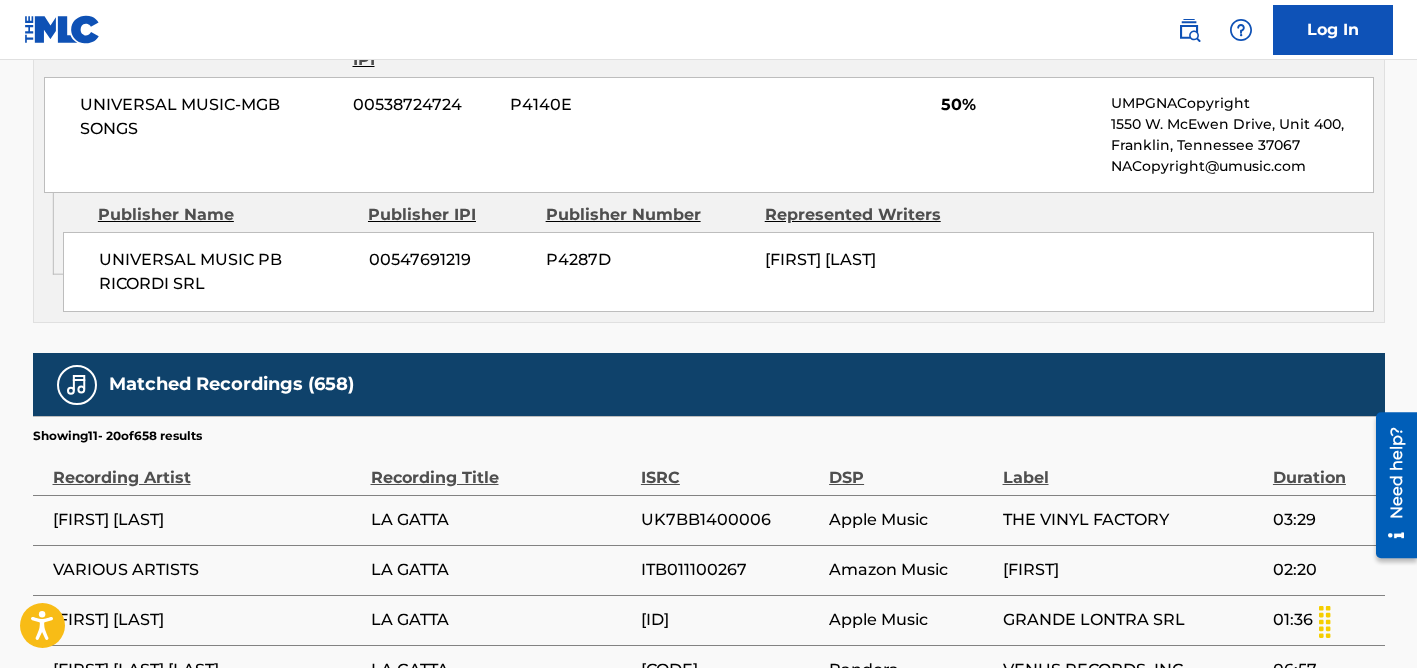 scroll, scrollTop: 1532, scrollLeft: 0, axis: vertical 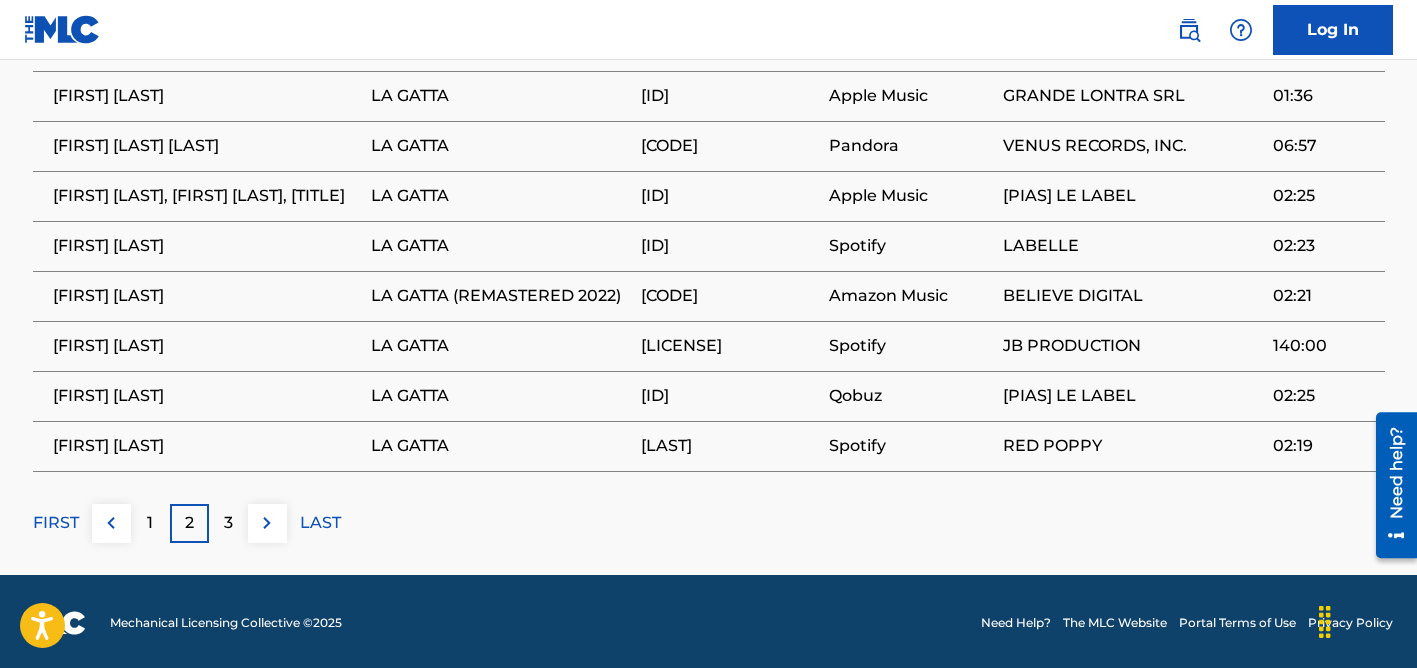 click on "3" at bounding box center (228, 523) 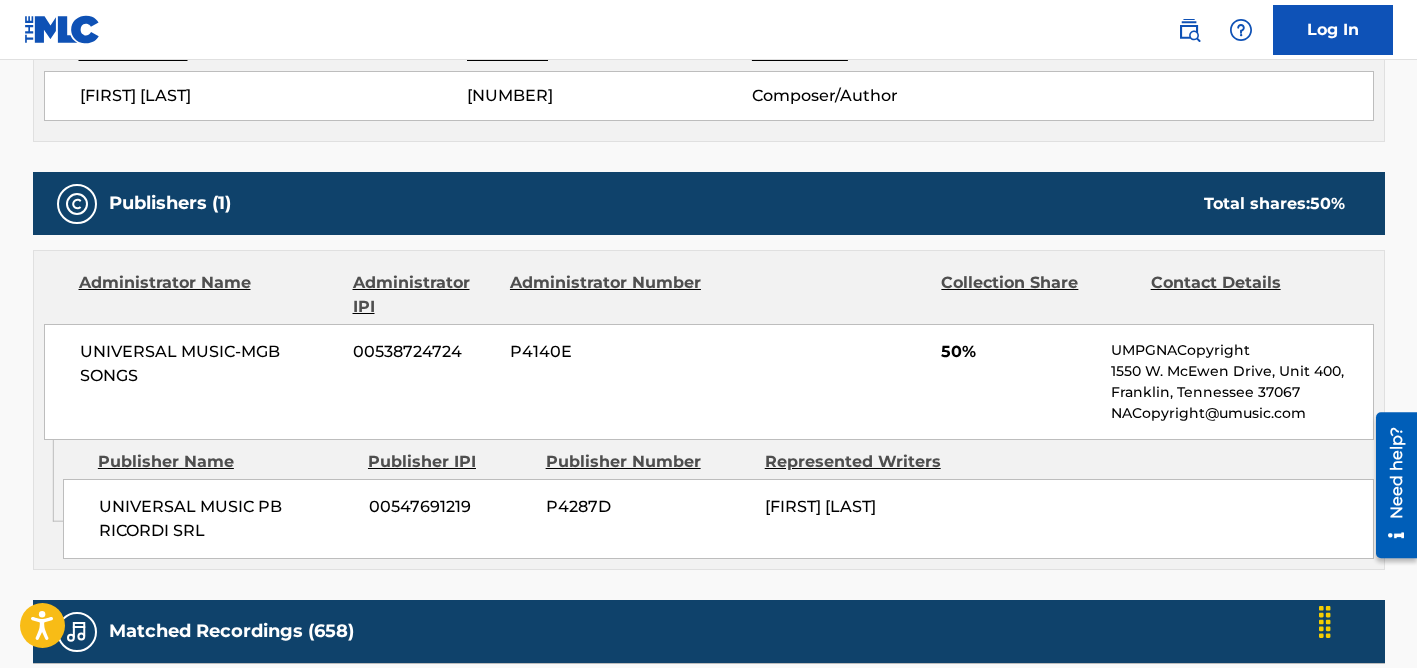 scroll, scrollTop: 0, scrollLeft: 0, axis: both 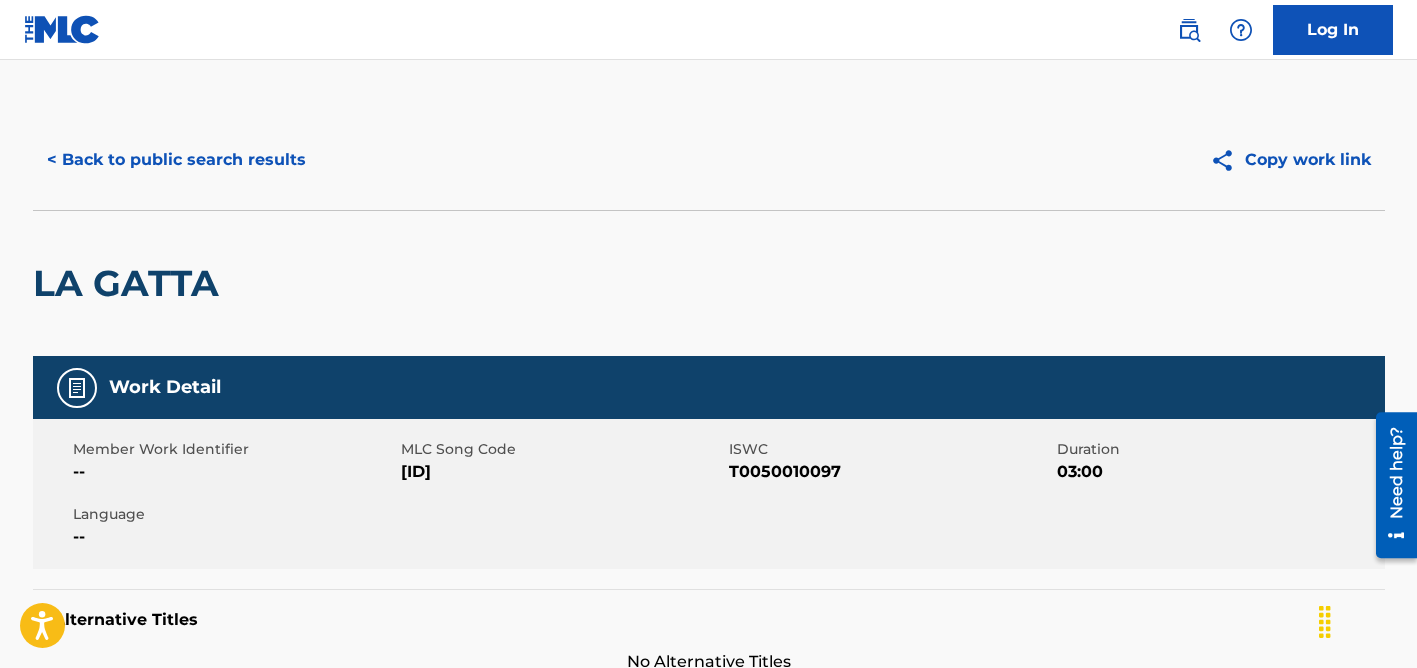 click on "< Back to public search results" at bounding box center (176, 160) 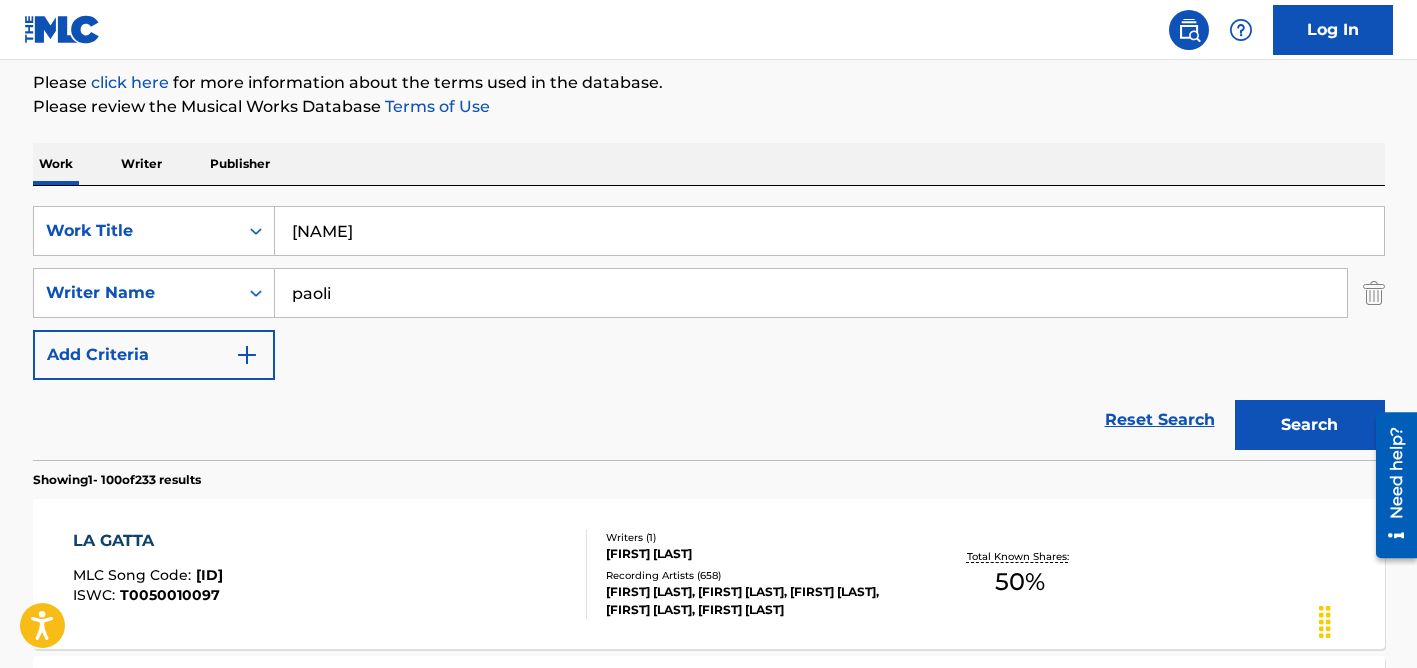 scroll, scrollTop: 170, scrollLeft: 0, axis: vertical 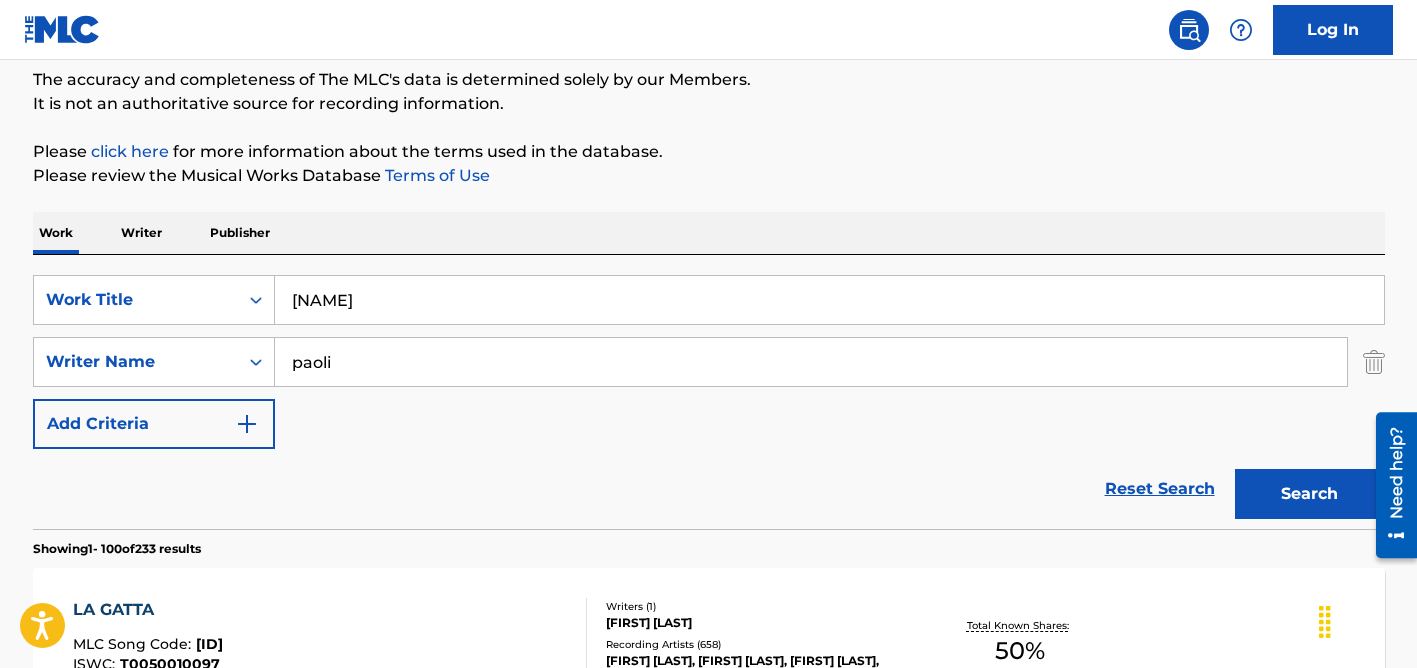 click on "paoli" at bounding box center [811, 362] 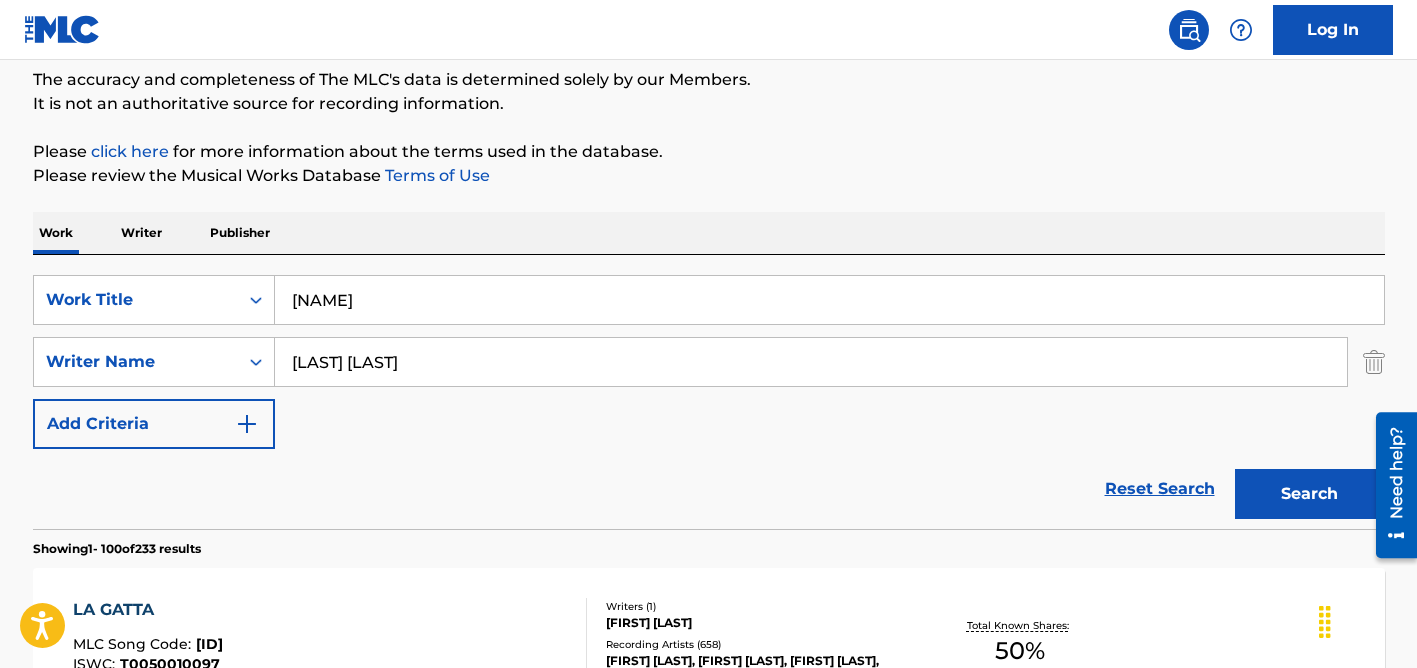 drag, startPoint x: 339, startPoint y: 359, endPoint x: 278, endPoint y: 339, distance: 64.195015 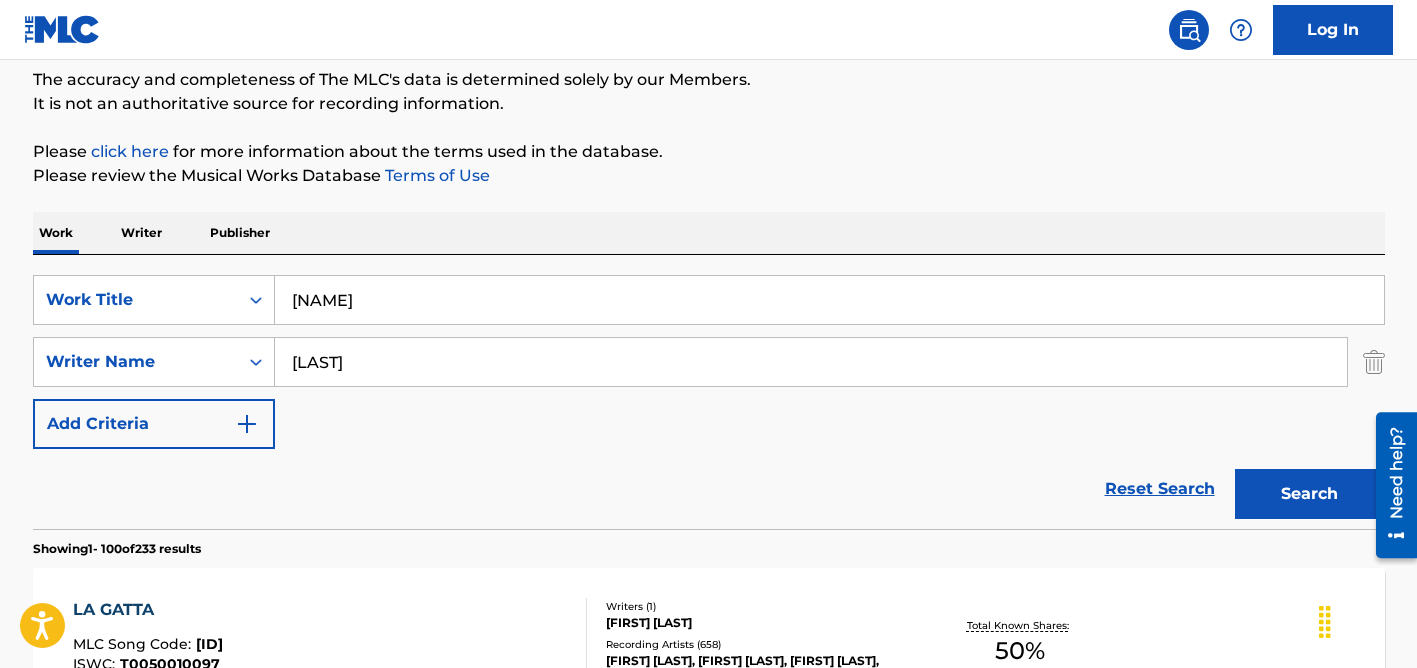 type on "[LAST]" 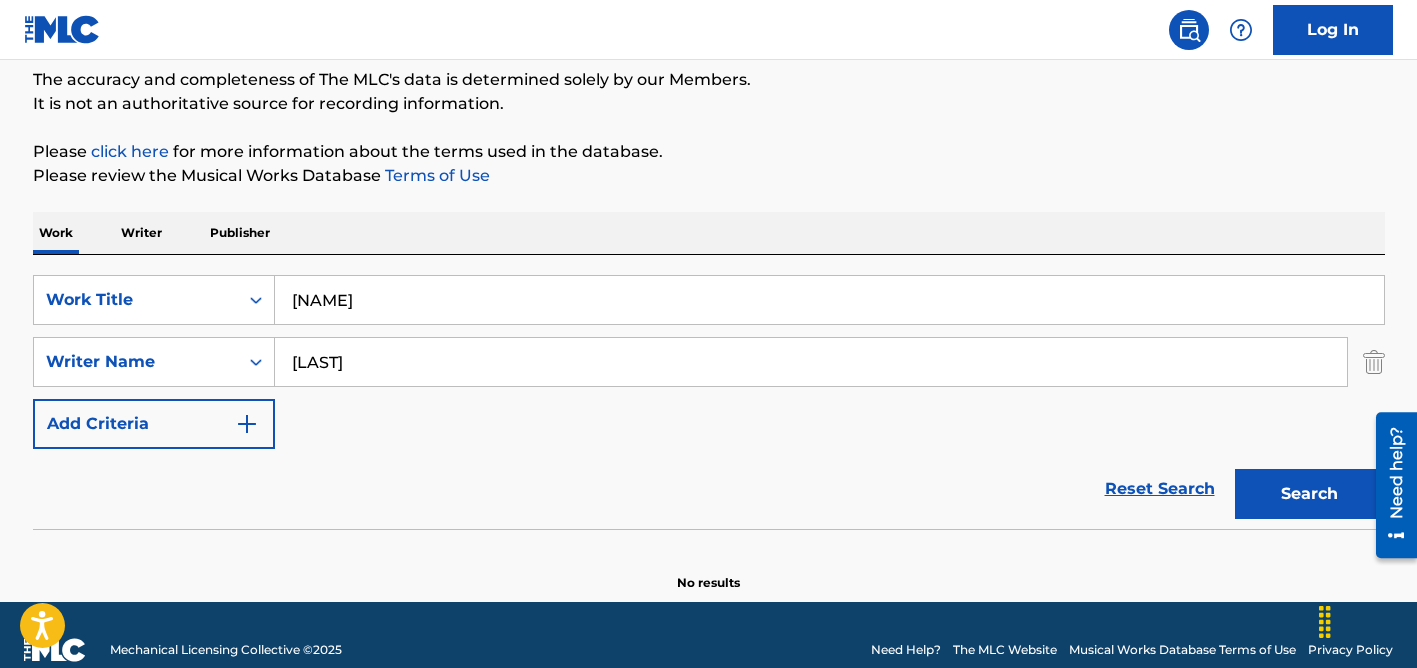 click on "[NAME]" at bounding box center (829, 300) 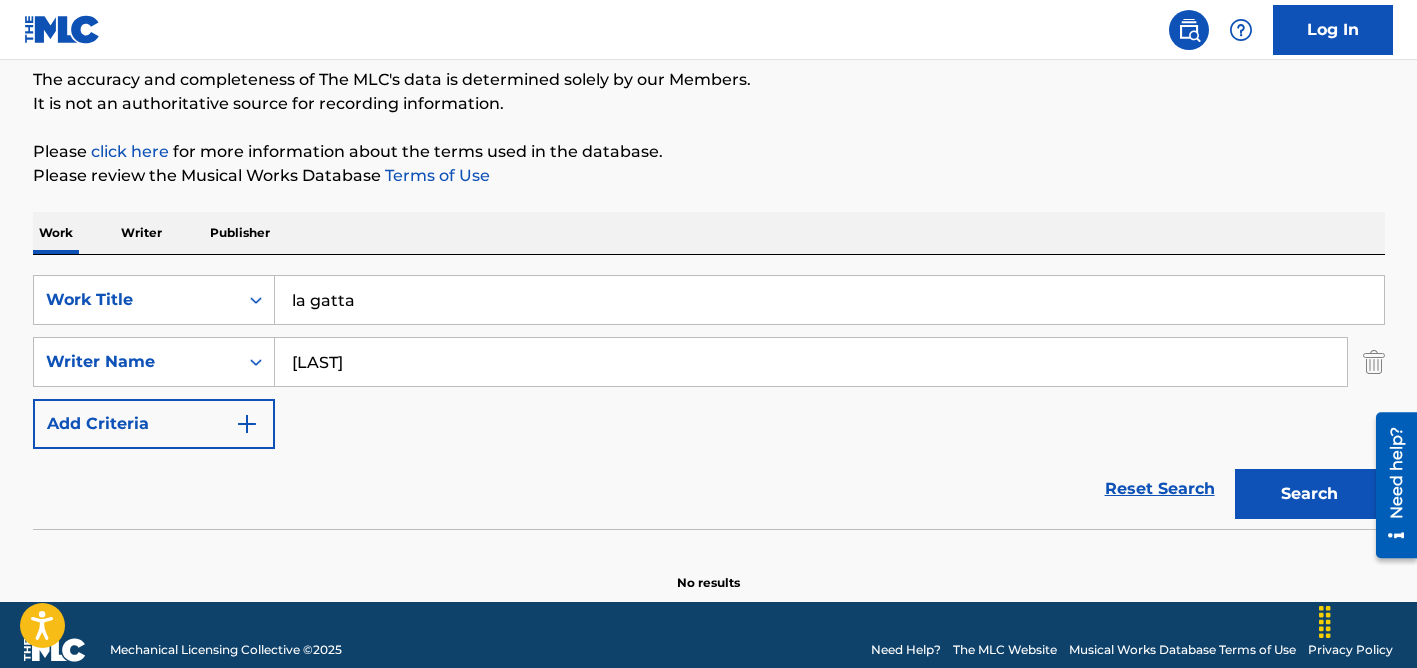 click on "la gatta" at bounding box center [829, 300] 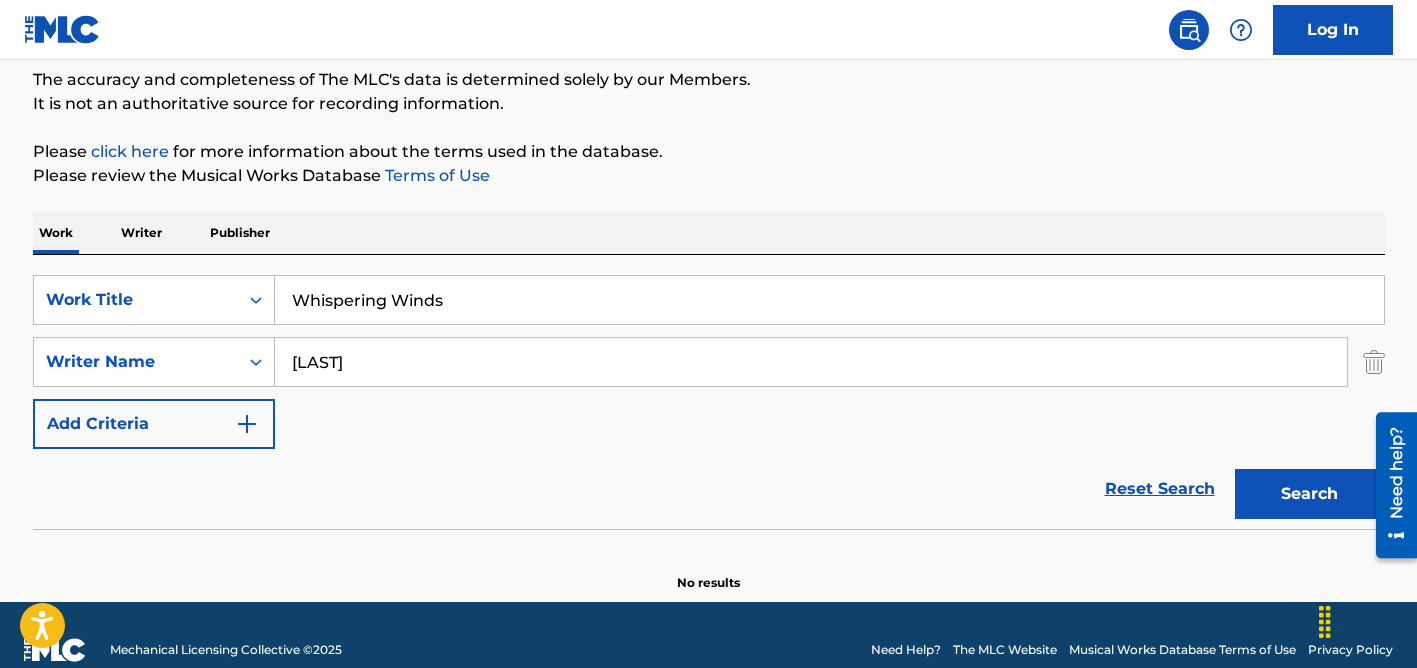 drag, startPoint x: 465, startPoint y: 211, endPoint x: 465, endPoint y: 232, distance: 21 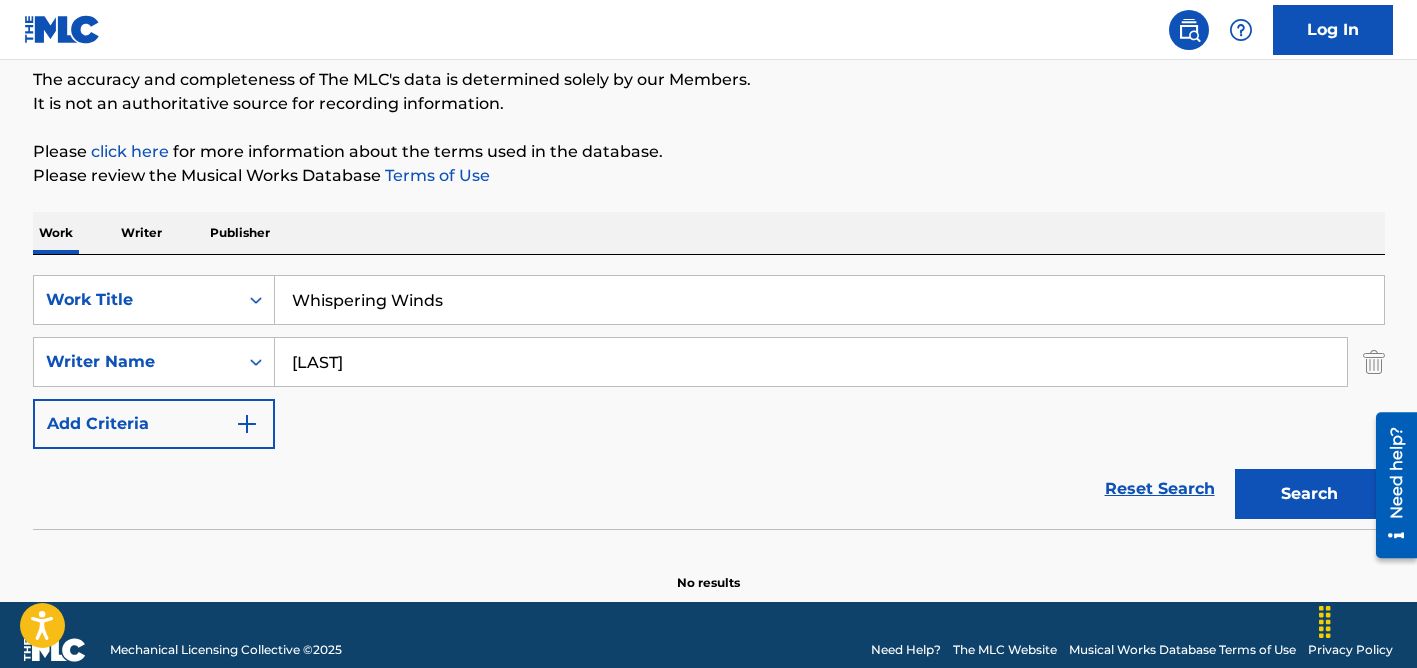 click on "Whispering Winds" at bounding box center [829, 300] 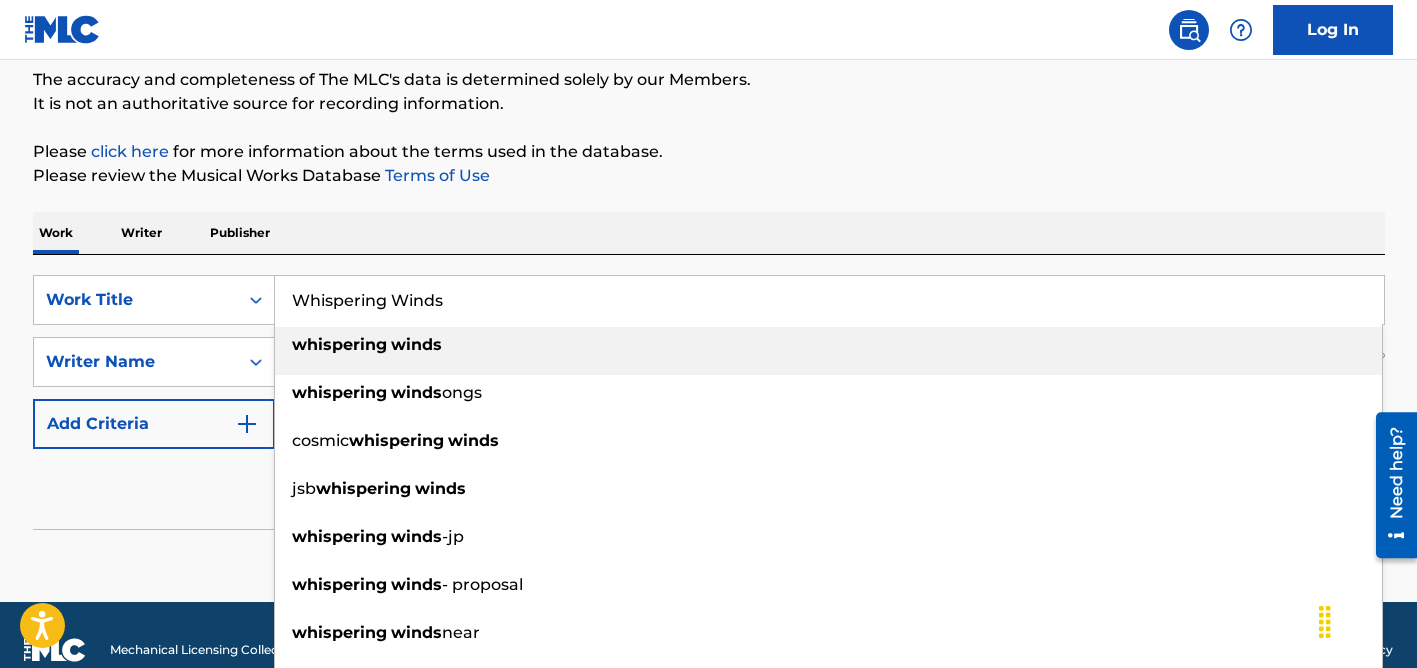 click on "Whispering Winds" at bounding box center (829, 300) 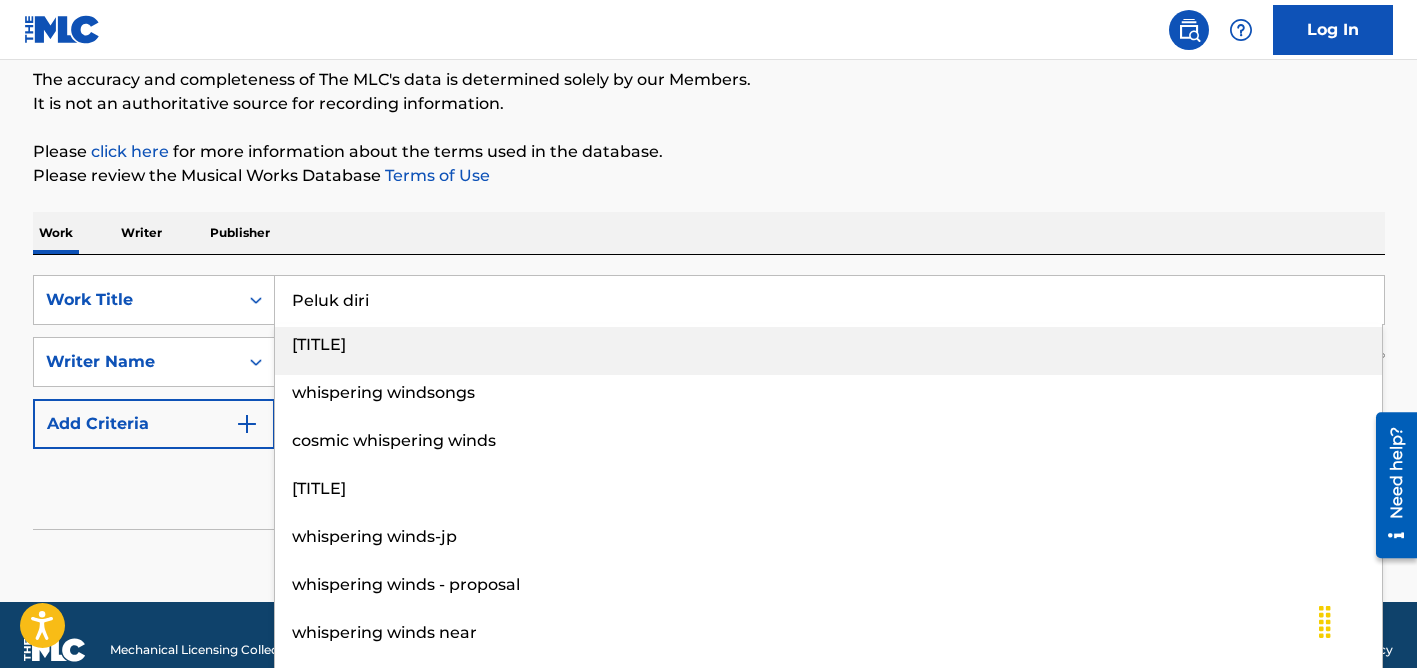 type on "Peluk diri" 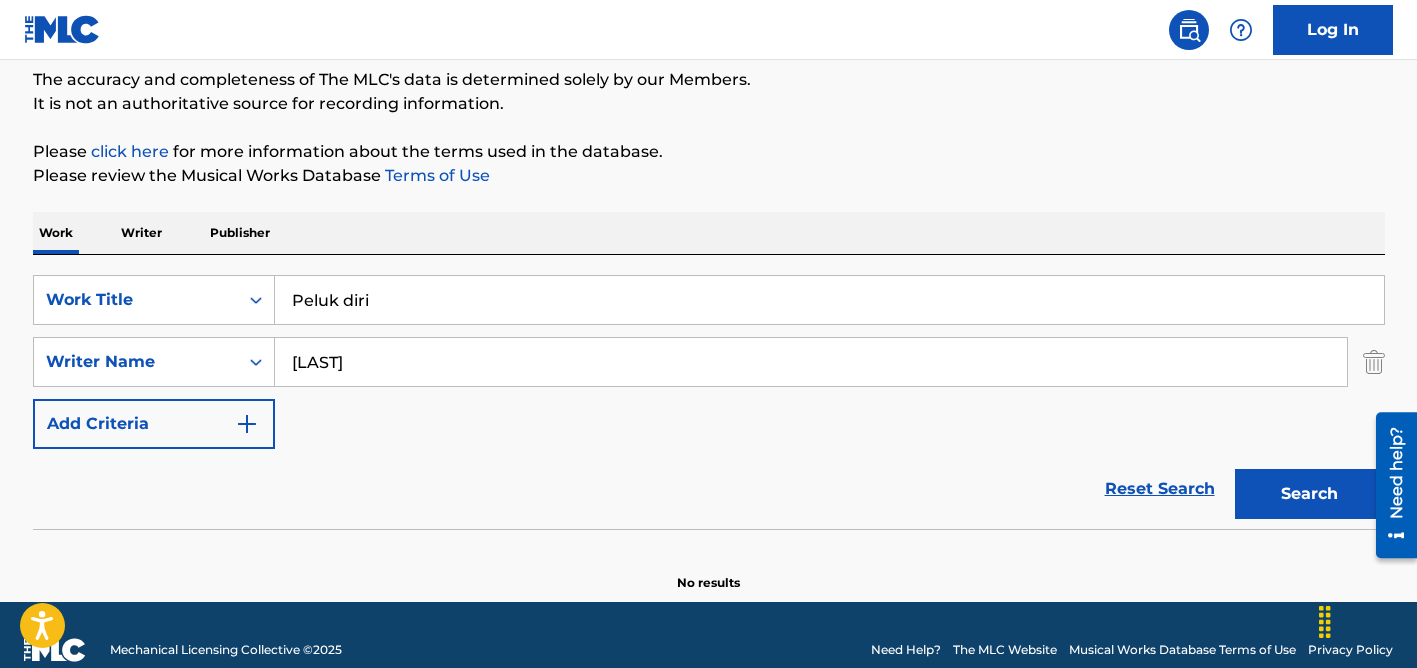 click on "Work Writer Publisher" at bounding box center (709, 233) 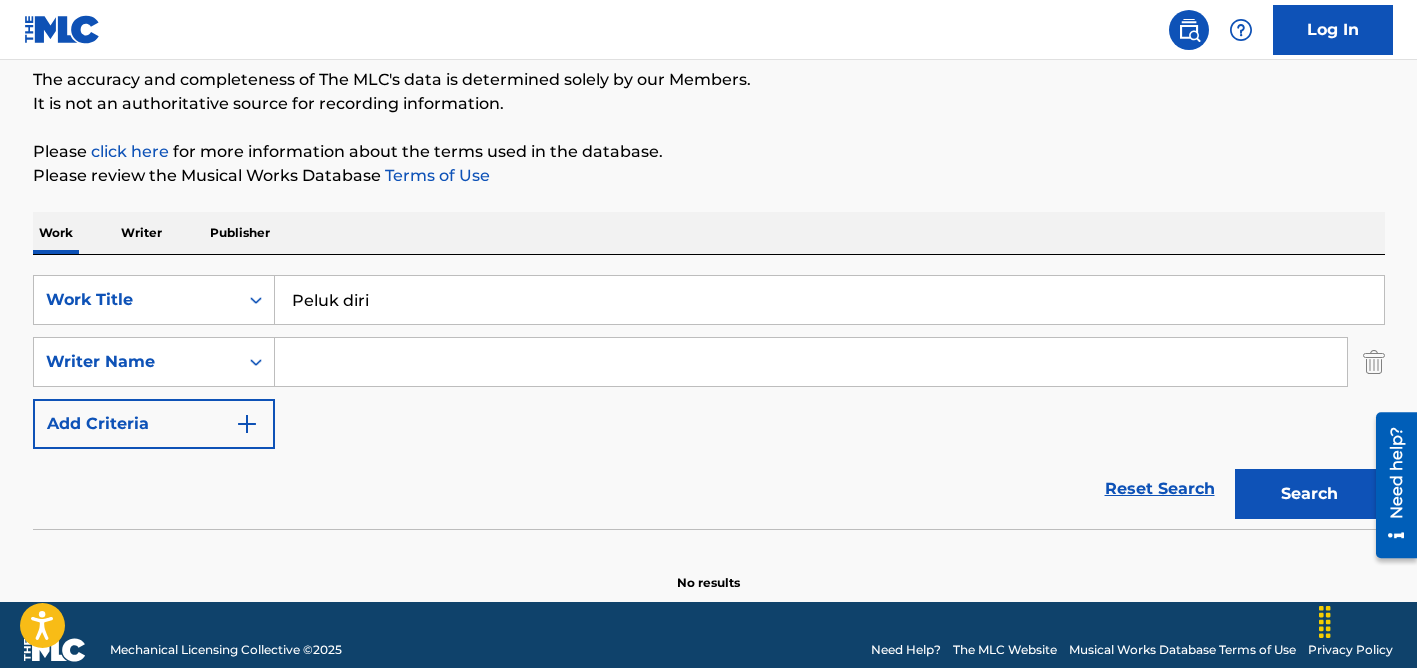 click on "Search" at bounding box center (1310, 494) 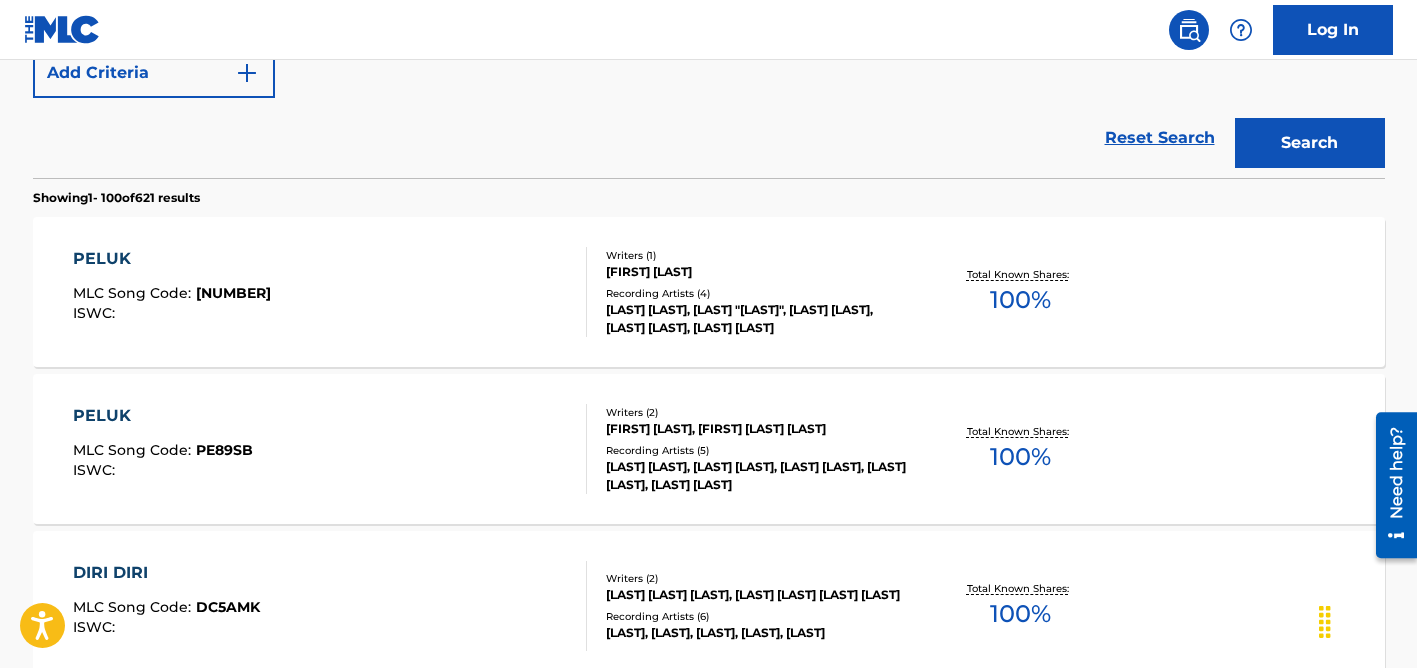 scroll, scrollTop: 522, scrollLeft: 0, axis: vertical 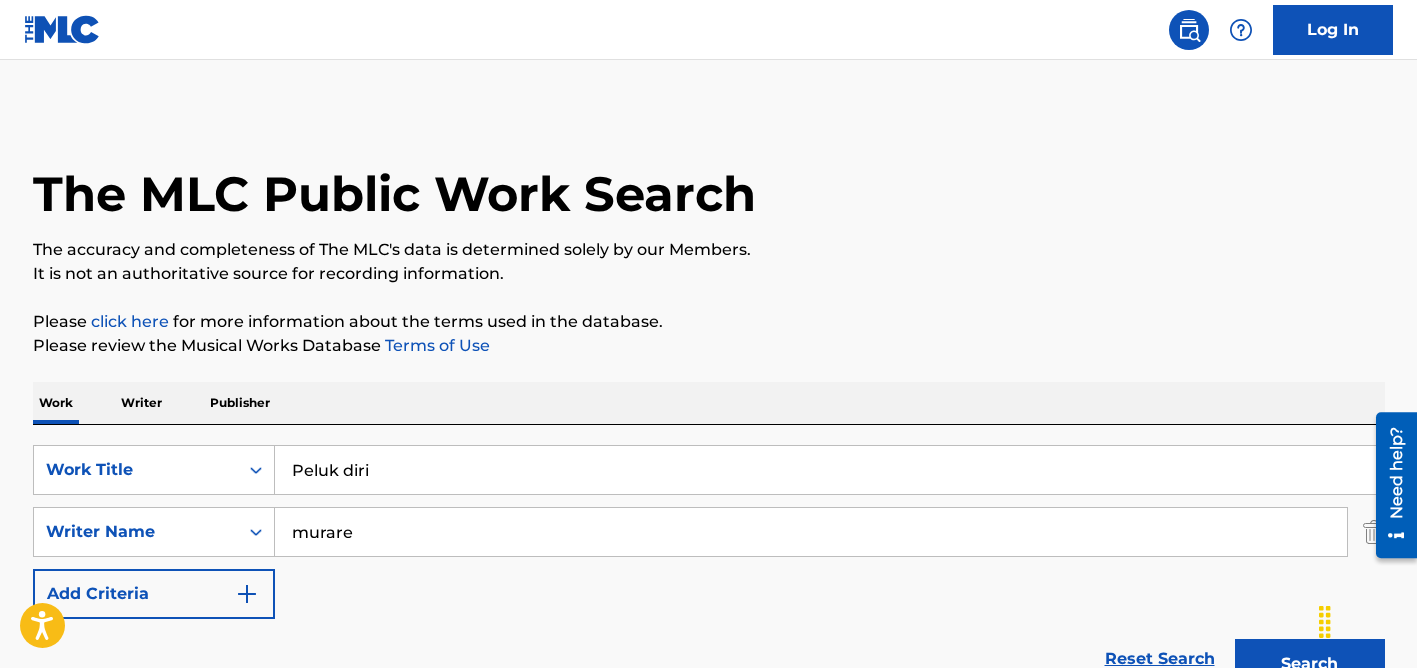 type on "murare" 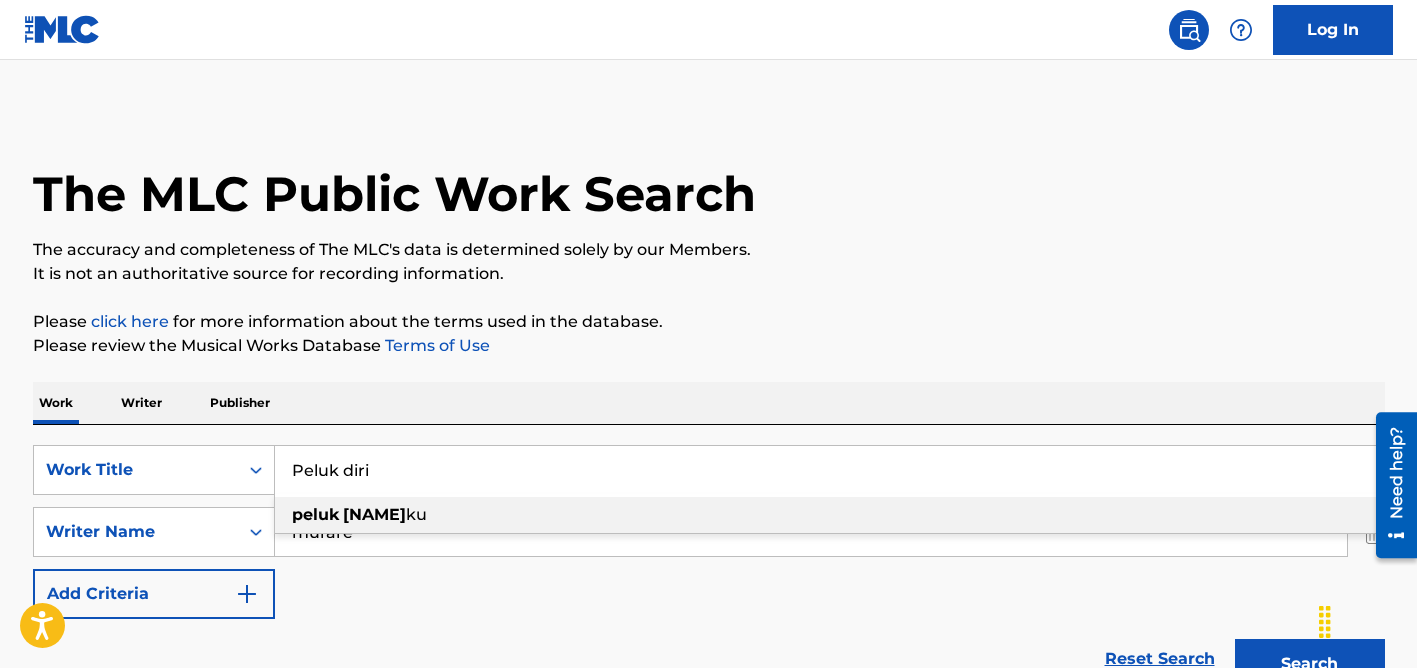 click on "Peluk diri" at bounding box center (829, 470) 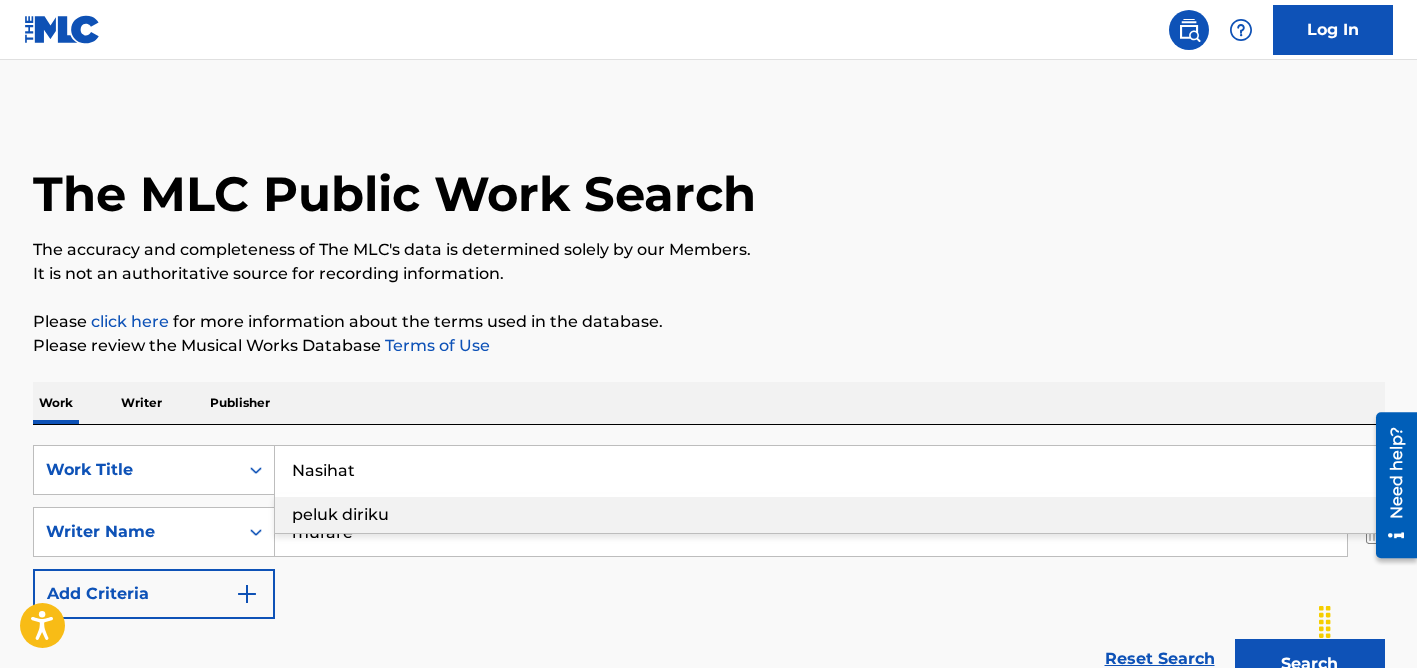 type on "Nasihat" 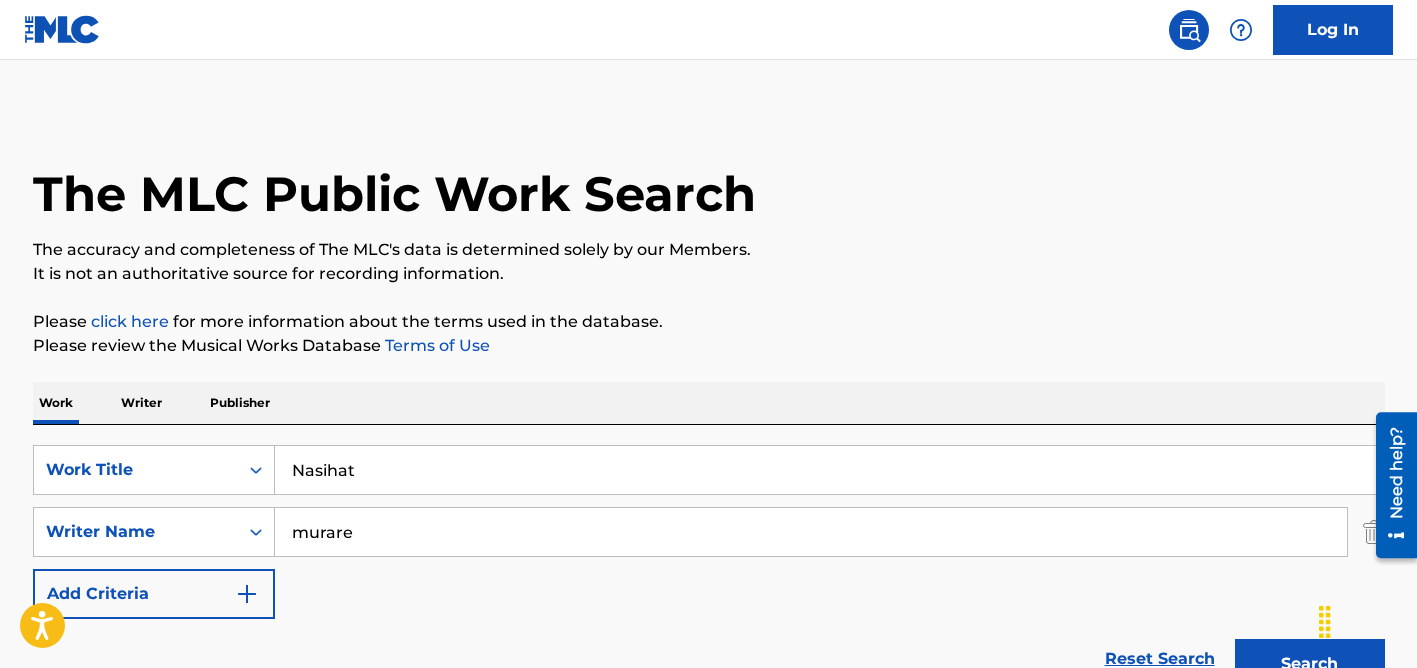 click on "SearchWithCriteriacd15bf50-a7d0-4d0d-9fc8-e65afea91073 Work Title Nasihat SearchWithCriteria9389245c-407d-4696-8ddd-7615d595c070 Writer Name [FIRST] Add Criteria Reset Search Search" at bounding box center [709, 562] 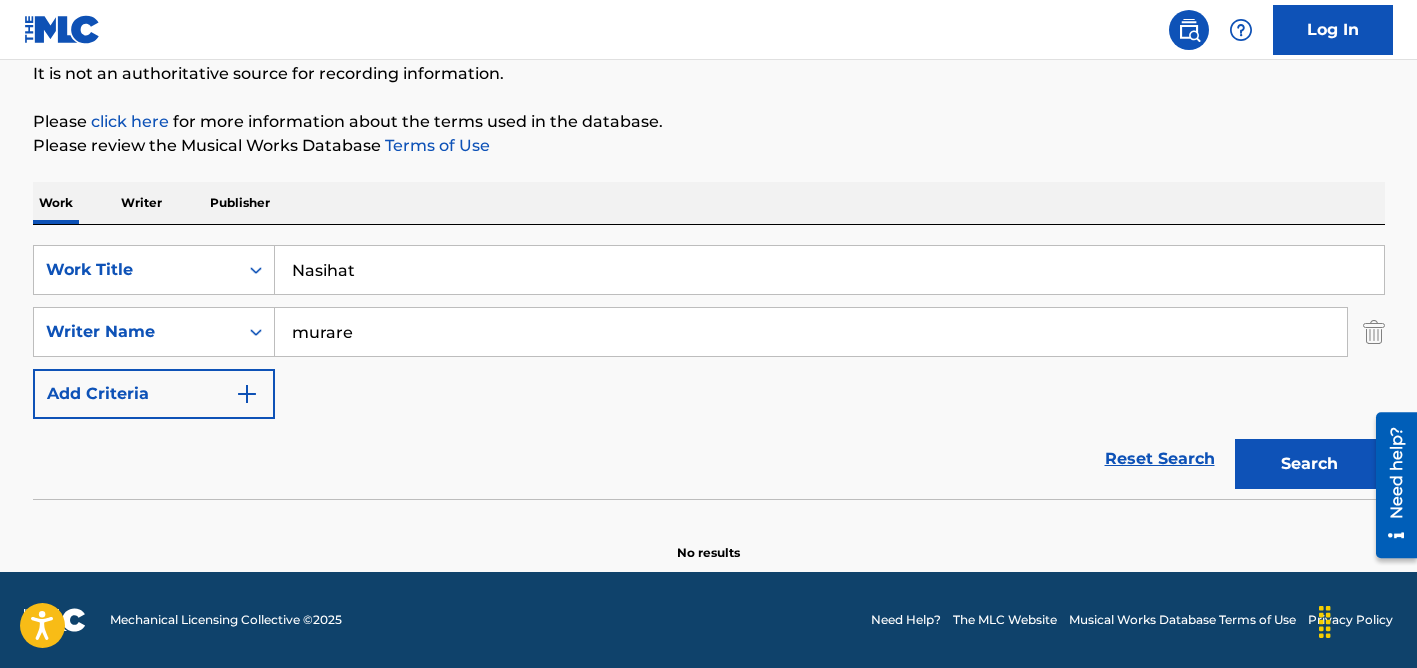 scroll, scrollTop: 200, scrollLeft: 0, axis: vertical 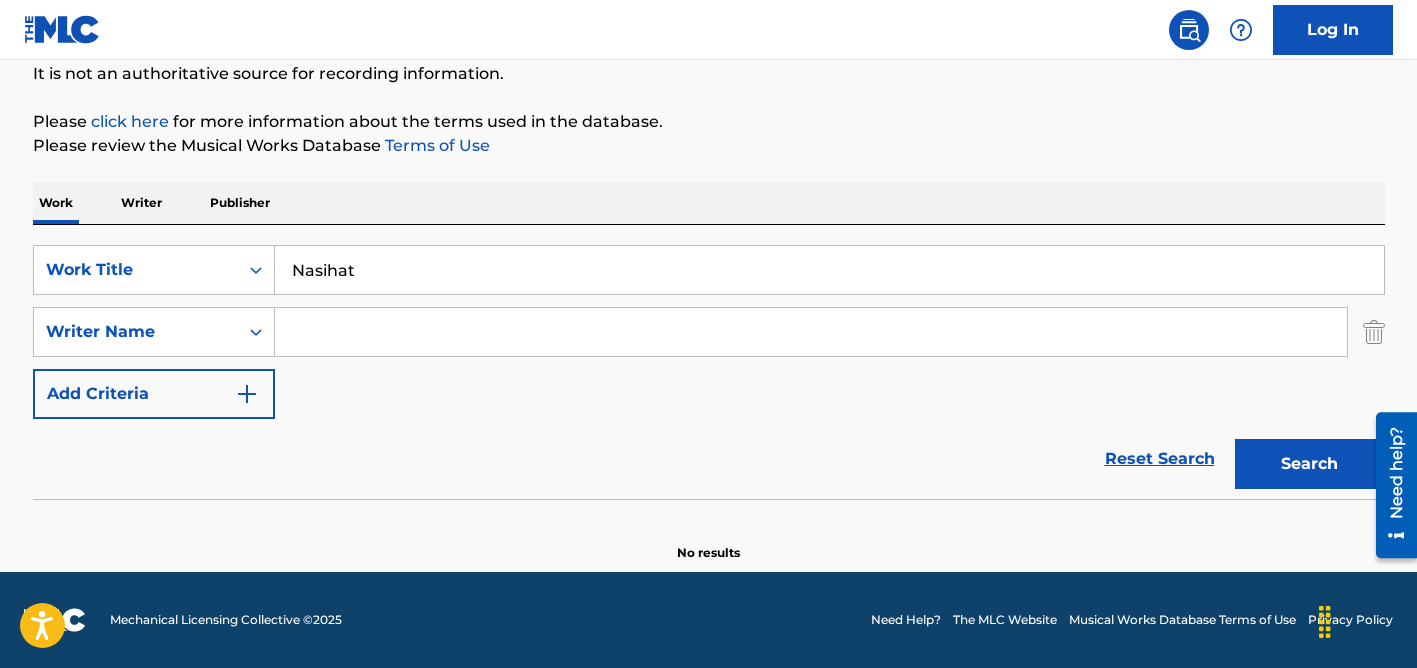 click on "Search" at bounding box center [1310, 464] 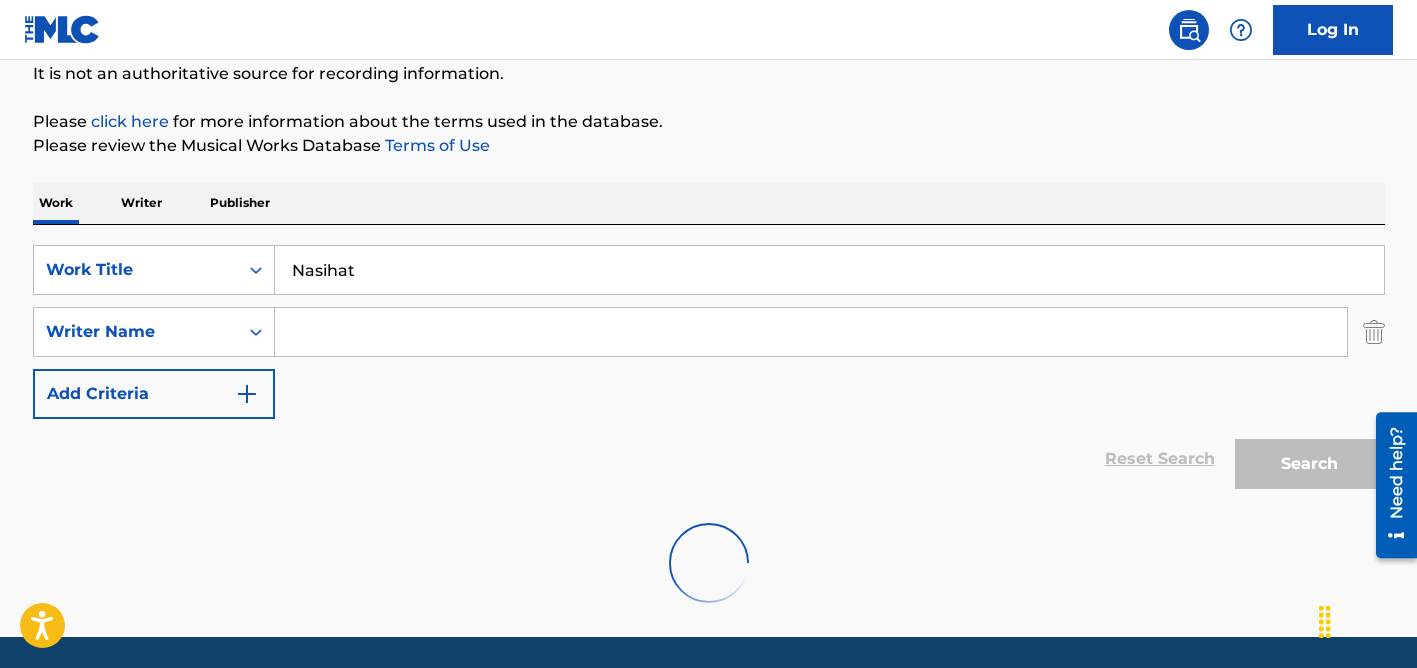 scroll, scrollTop: 265, scrollLeft: 0, axis: vertical 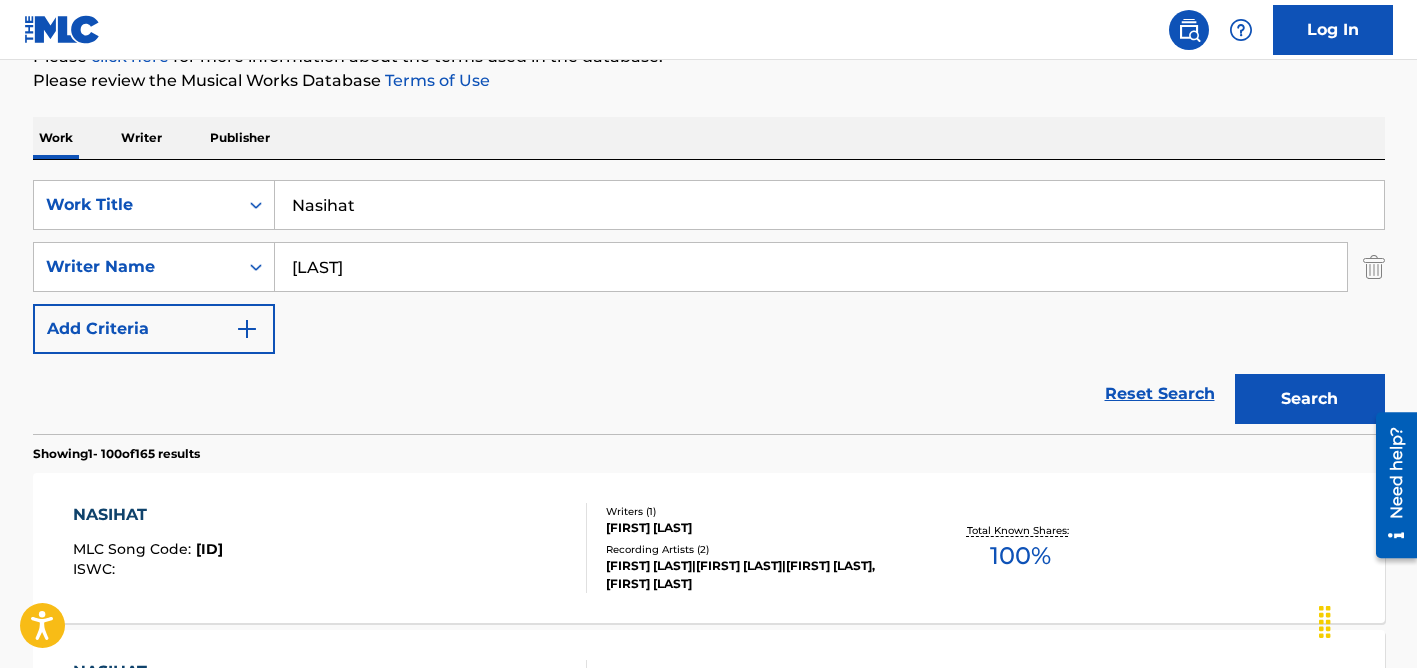 type on "[LAST]" 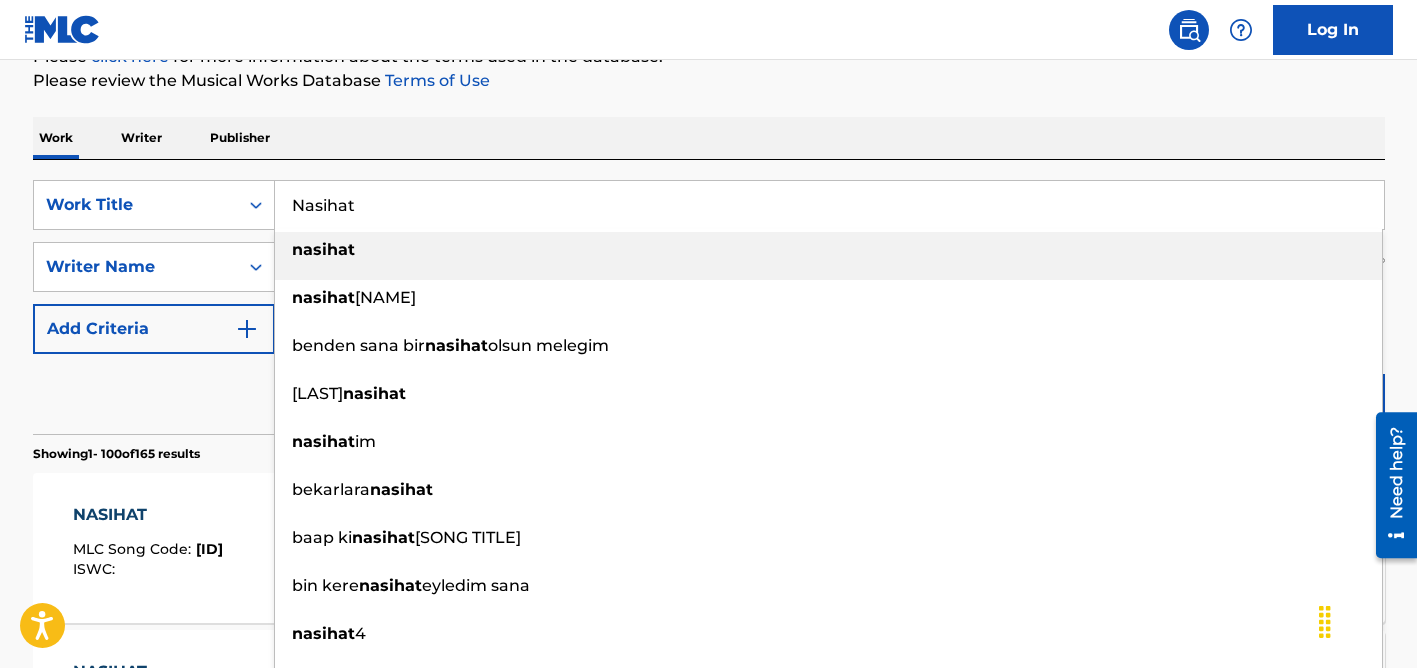 click on "Nasihat" at bounding box center (829, 205) 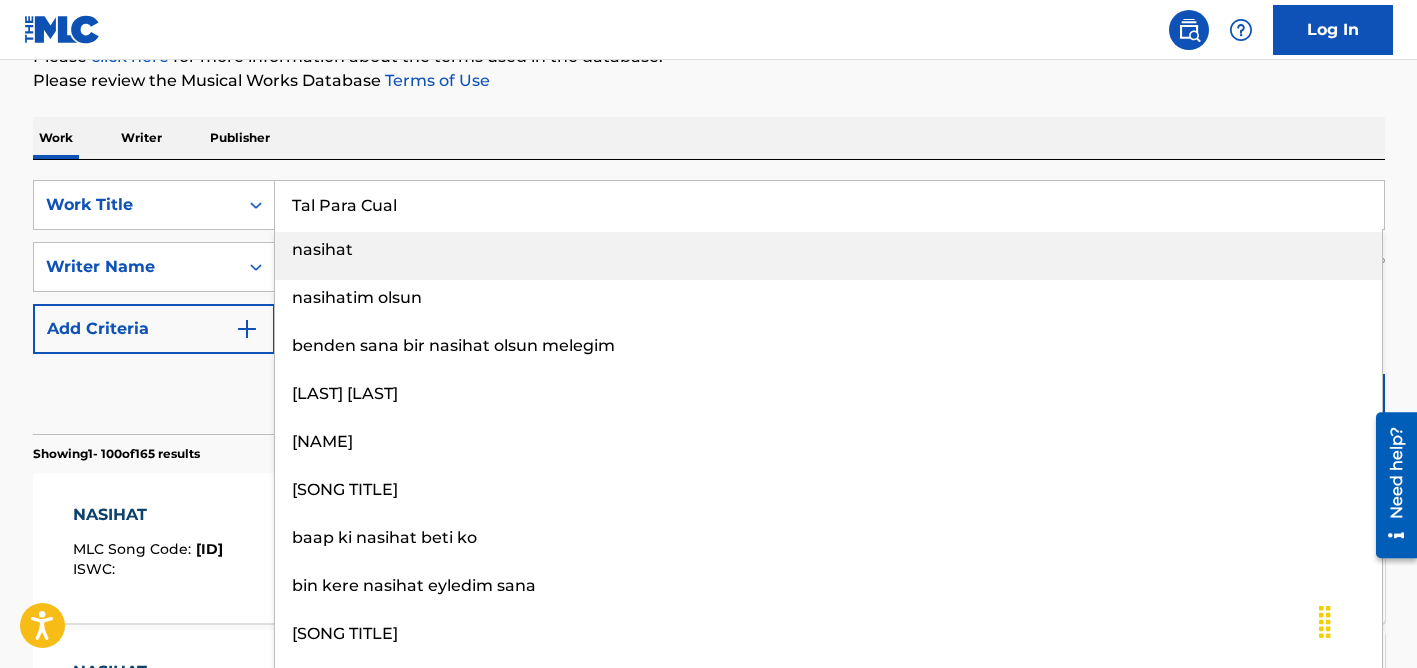 click on "Work Writer Publisher" at bounding box center [709, 138] 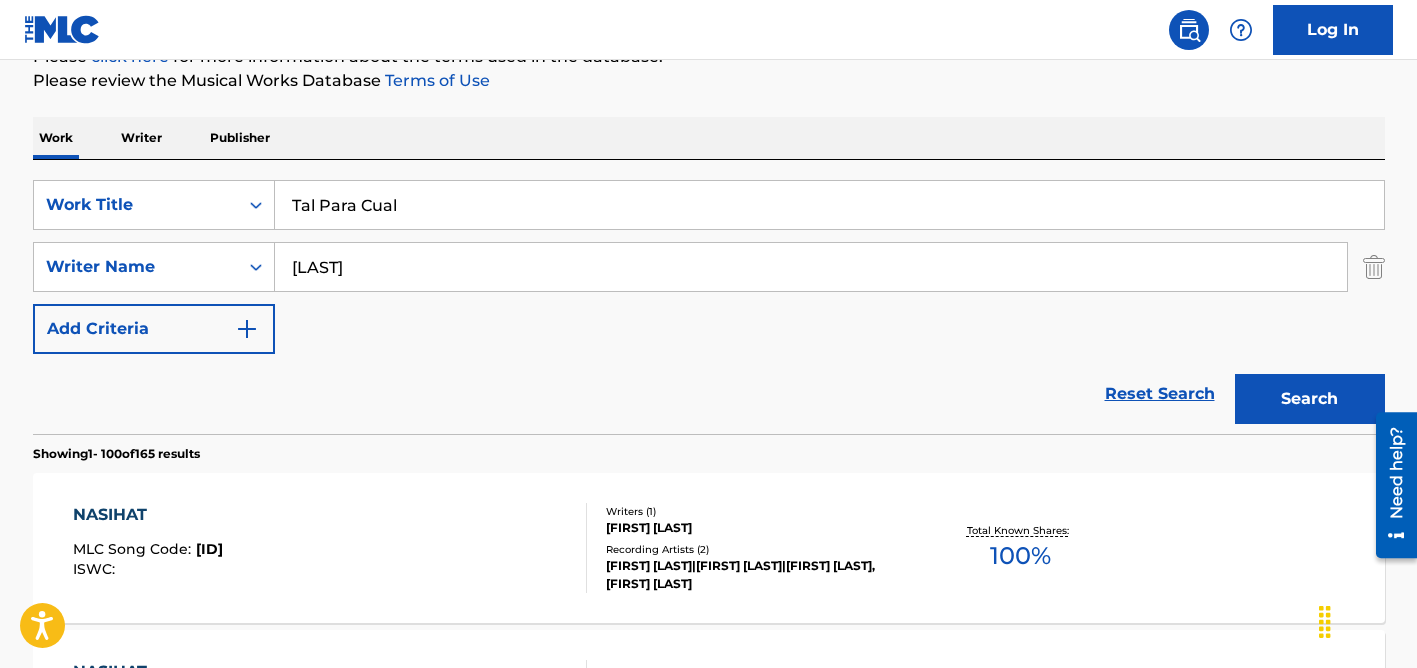 click on "[LAST]" at bounding box center [811, 267] 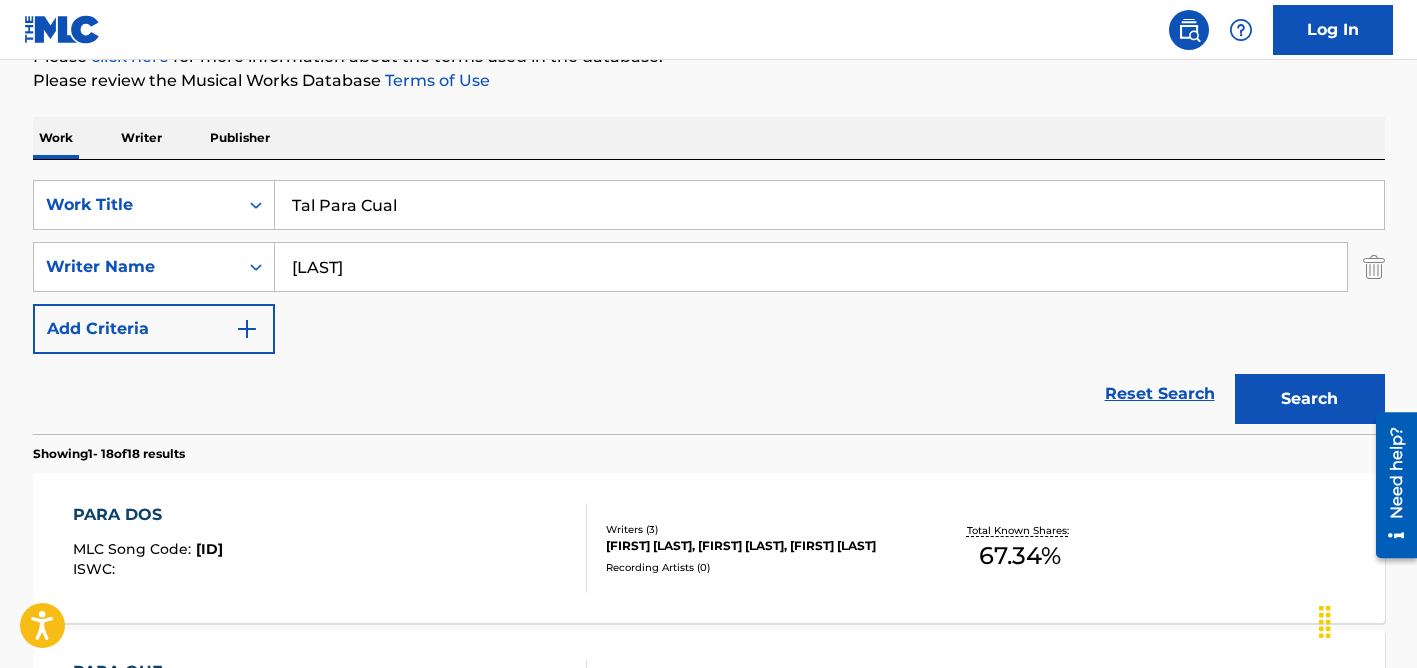 click on "Tal Para Cual" at bounding box center (829, 205) 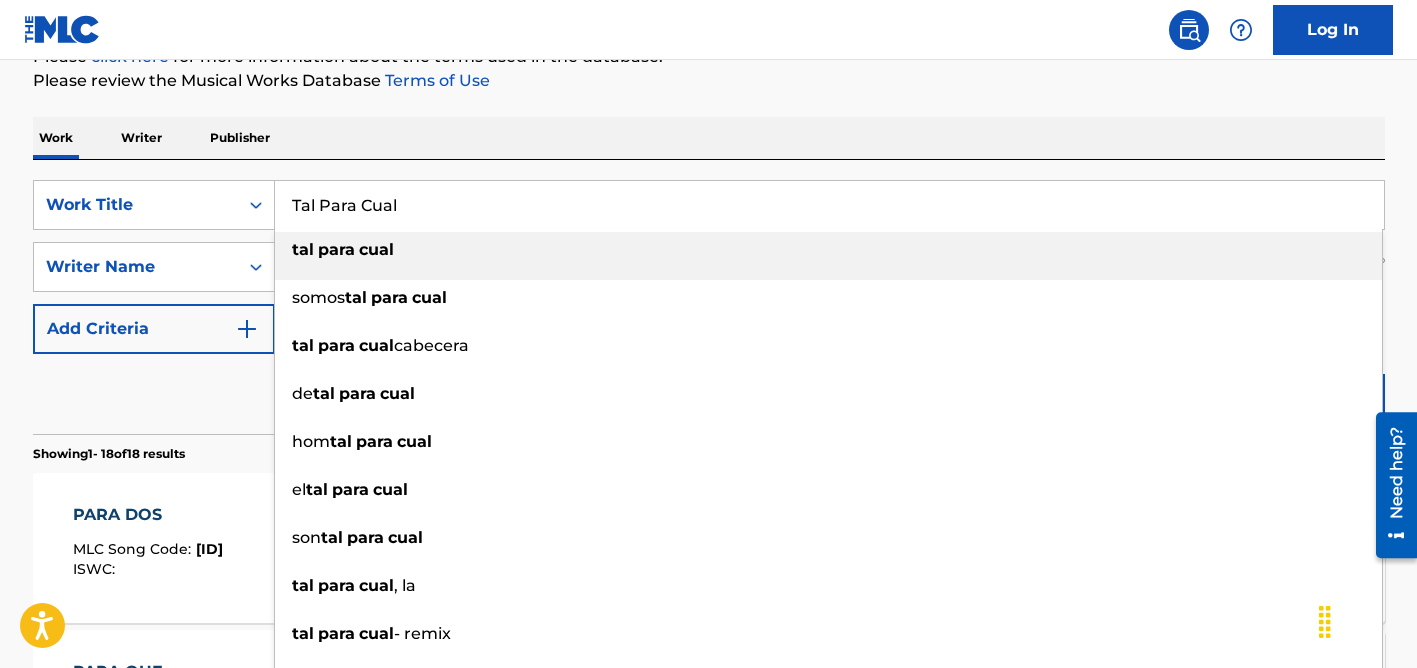 click on "Tal Para Cual" at bounding box center [829, 205] 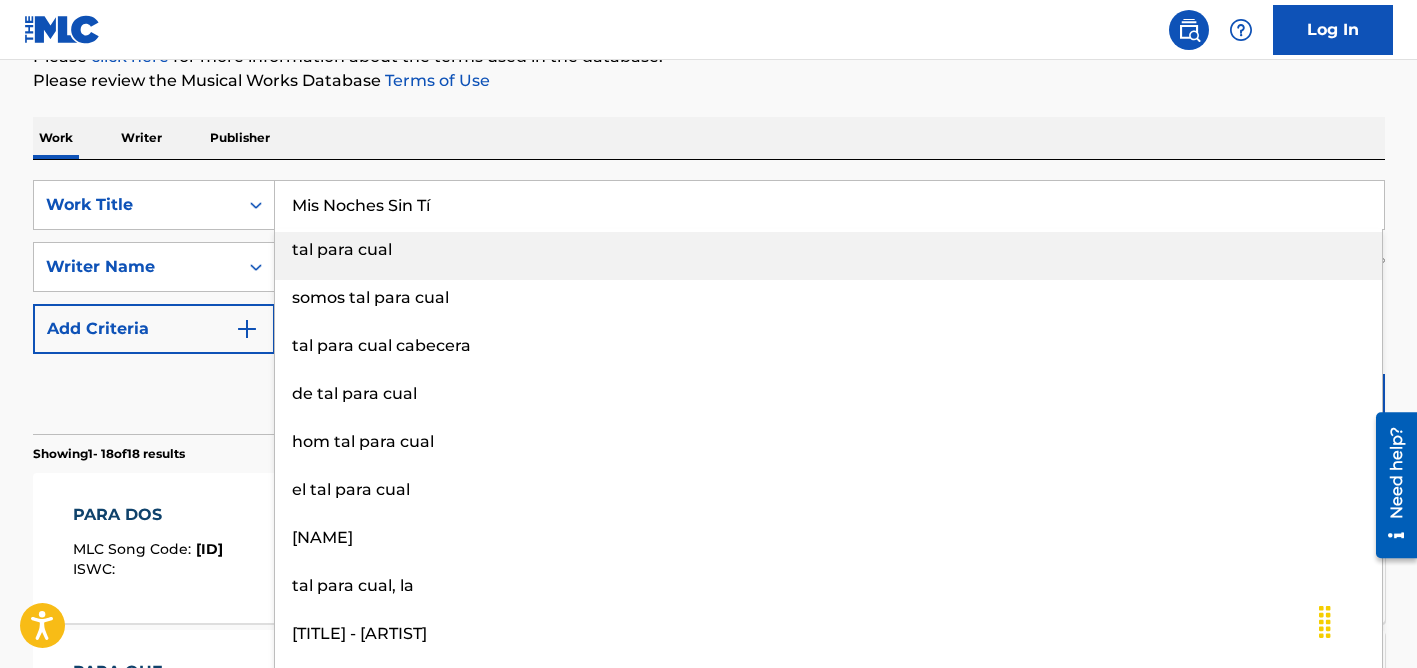 type on "Mis Noches Sin Tí" 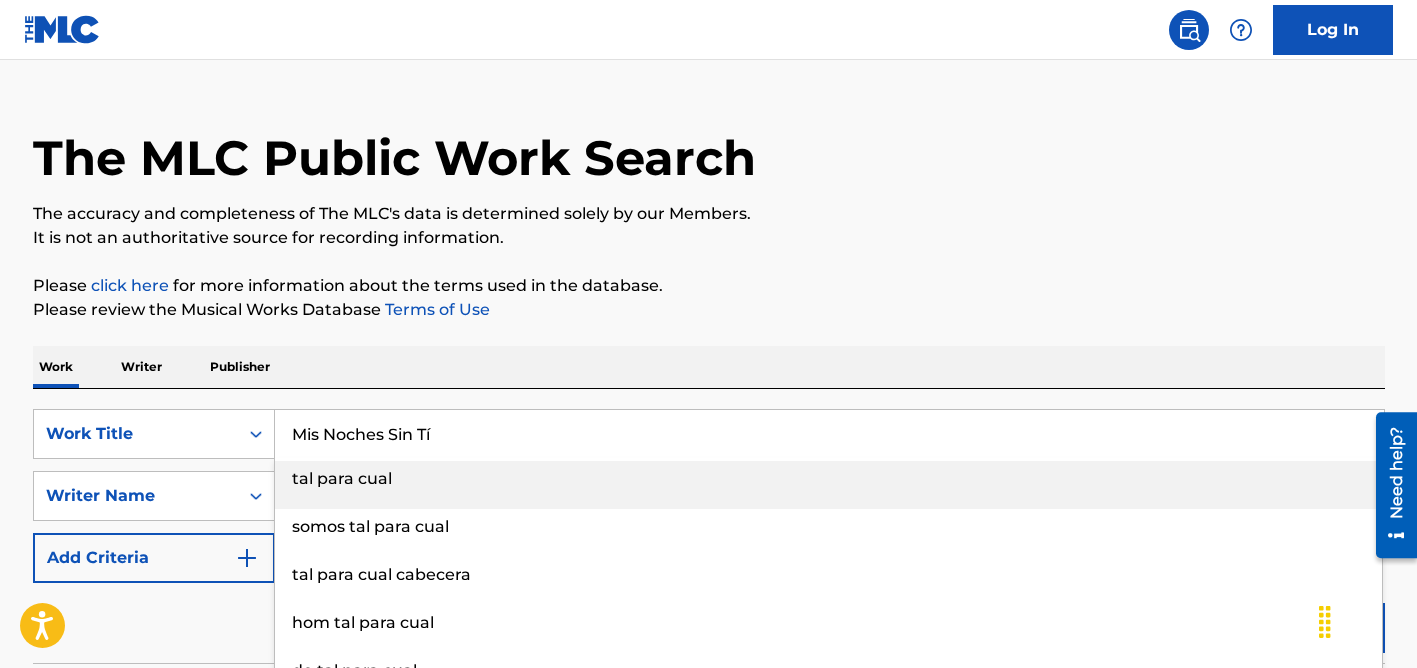 scroll, scrollTop: 30, scrollLeft: 0, axis: vertical 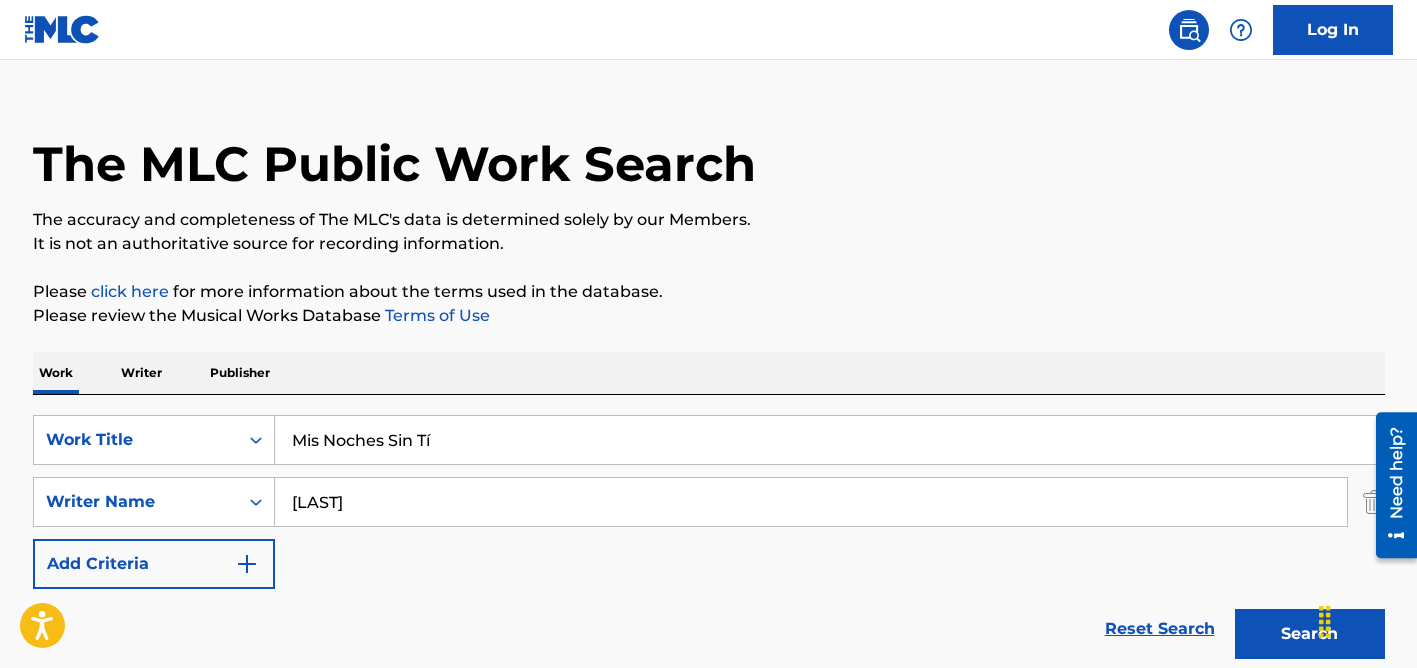 click on "The MLC Public Work Search The accuracy and completeness of The MLC's data is determined solely by our Members. It is not an authoritative source for recording information. Please   click here   for more information about the terms used in the database. Please review the Musical Works Database   Terms of Use Work Writer Publisher SearchWithCriteriacd15bf50-a7d0-4d0d-9fc8-e65afea91073 Work Title [TITLE] SearchWithCriteria9389245c-407d-4696-8ddd-7615d595c070 Writer Name [LAST] Add Criteria Reset Search Search Showing  1  -   18  of  18   results   [TITLE] MLC Song Code : [CODE] ISWC : Writers ( 3 ) [FIRST] [LAST], [FIRST] [LAST], [FIRST] [LAST] Recording Artists ( 0 ) Total Known Shares: 67.34 % [TITLE] MLC Song Code : [CODE] ISWC : Writers ( 2 ) [FIRST] [LAST], [FIRST] [LAST] Recording Artists ( 35 ) [ARTIST], [ARTIST], [ARTIST], [ARTIST], [ARTIST] Total Known Shares: 50 % [TITLE]" at bounding box center [709, 1850] 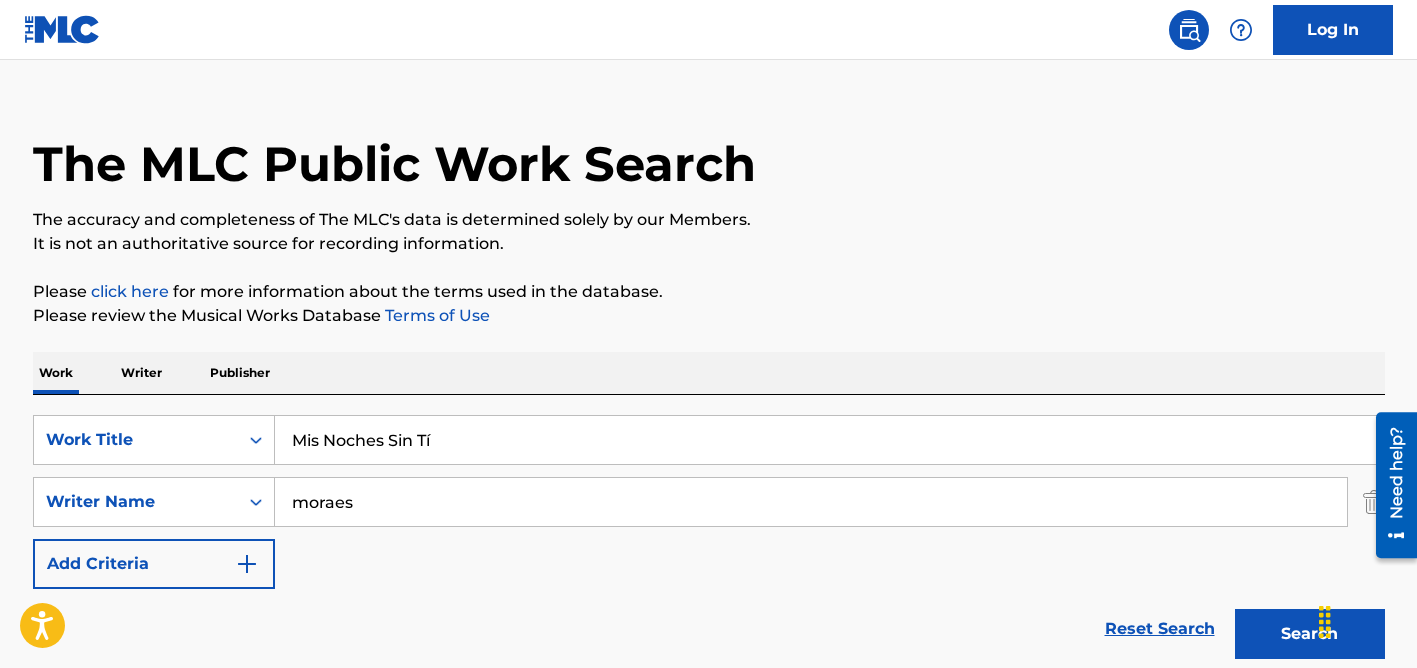 type on "moraes" 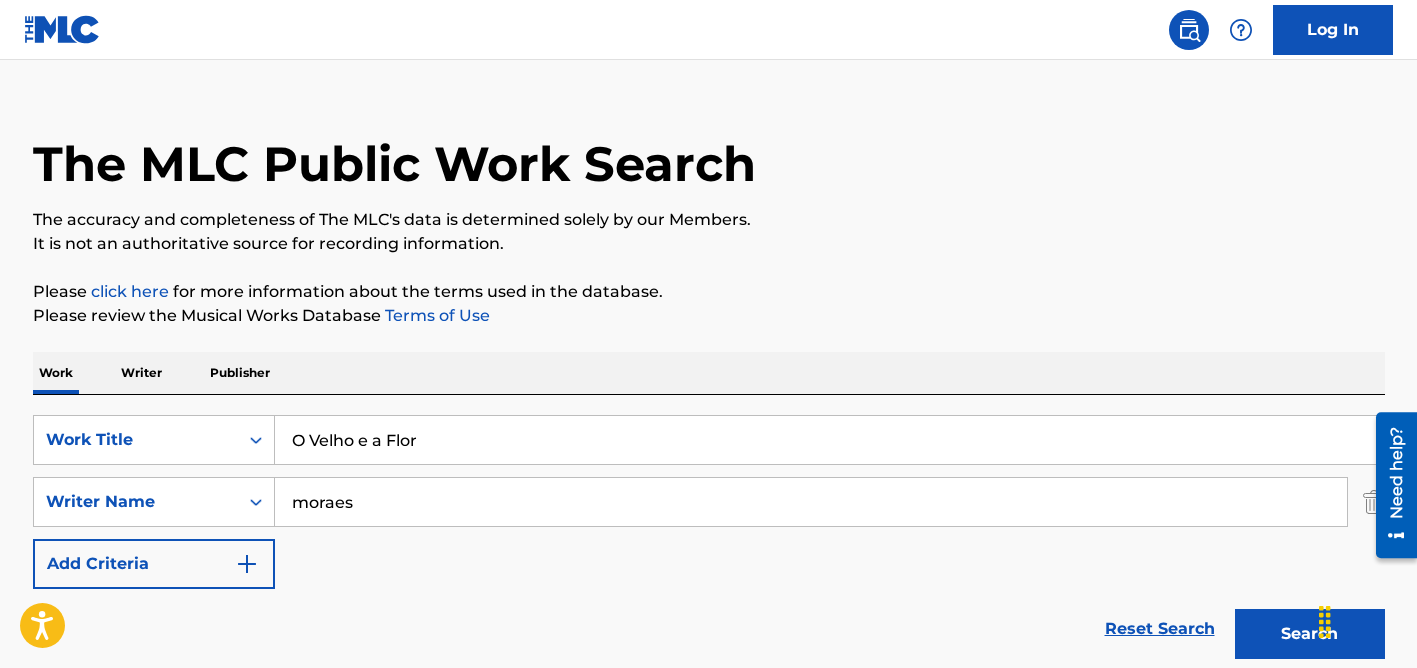 type on "O Velho e a Flor" 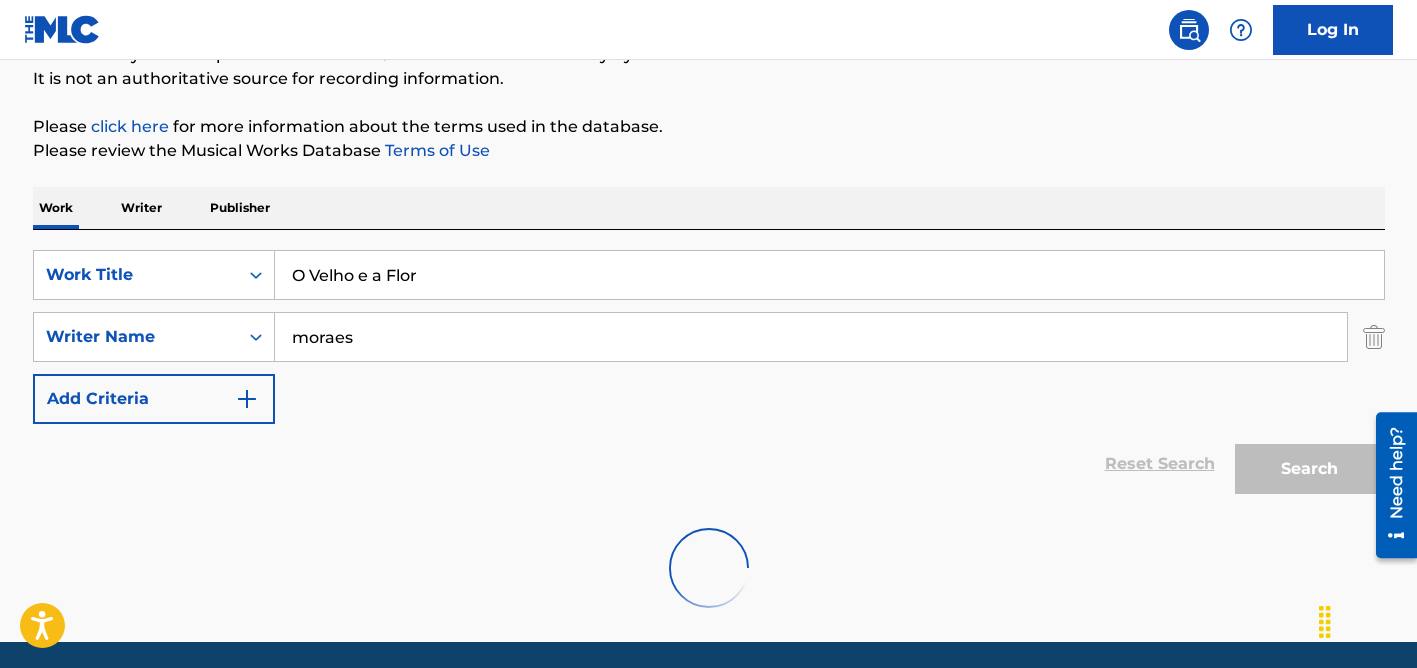 scroll, scrollTop: 265, scrollLeft: 0, axis: vertical 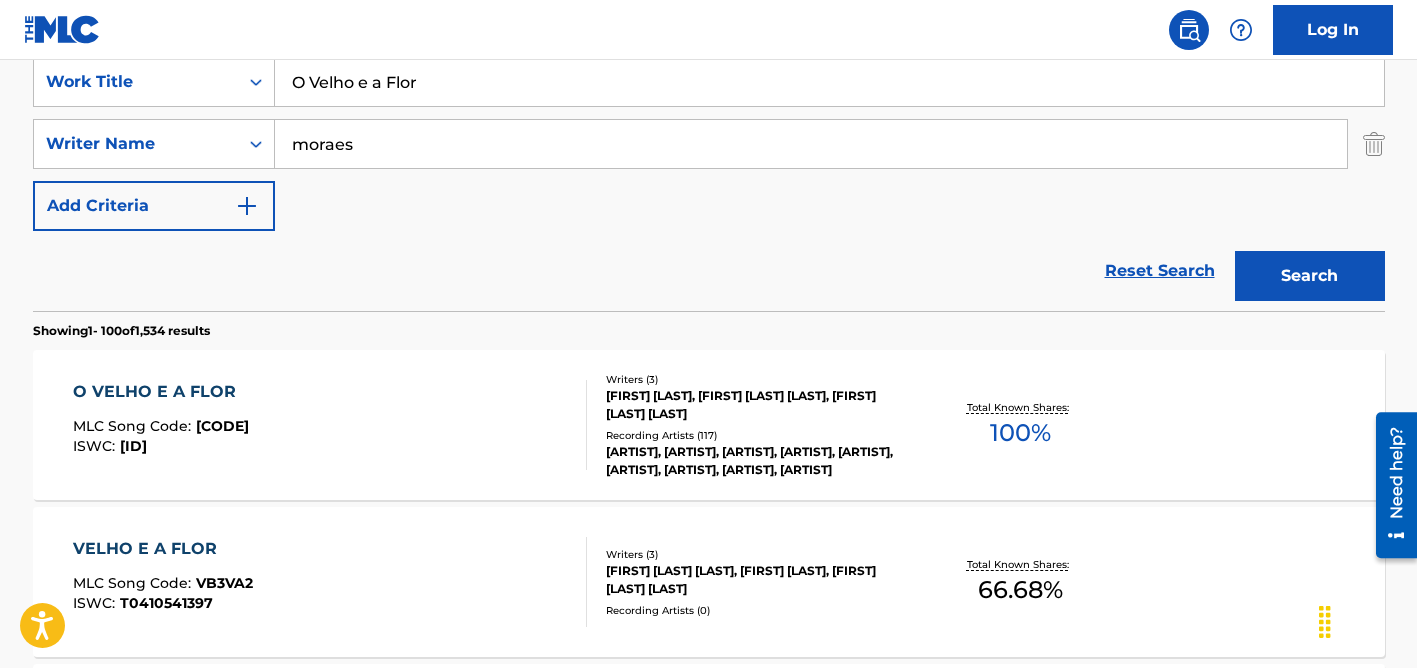 click on "moraes" at bounding box center [811, 144] 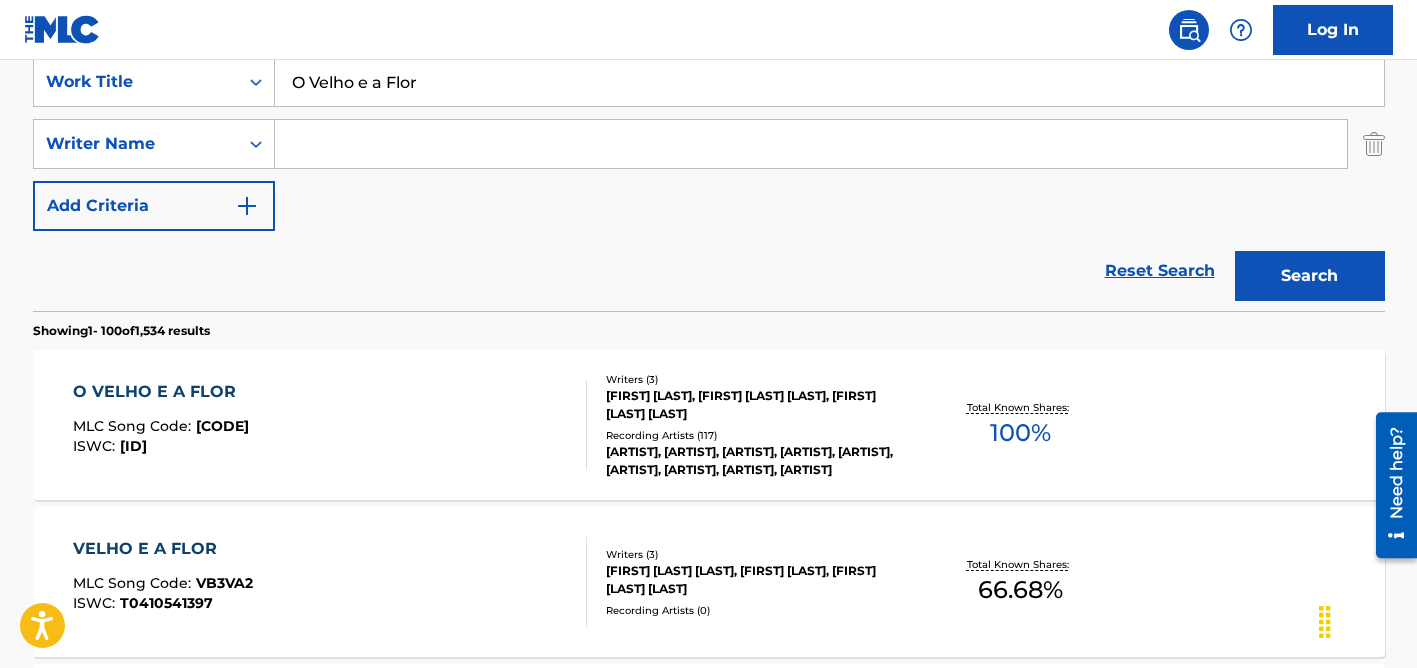 type 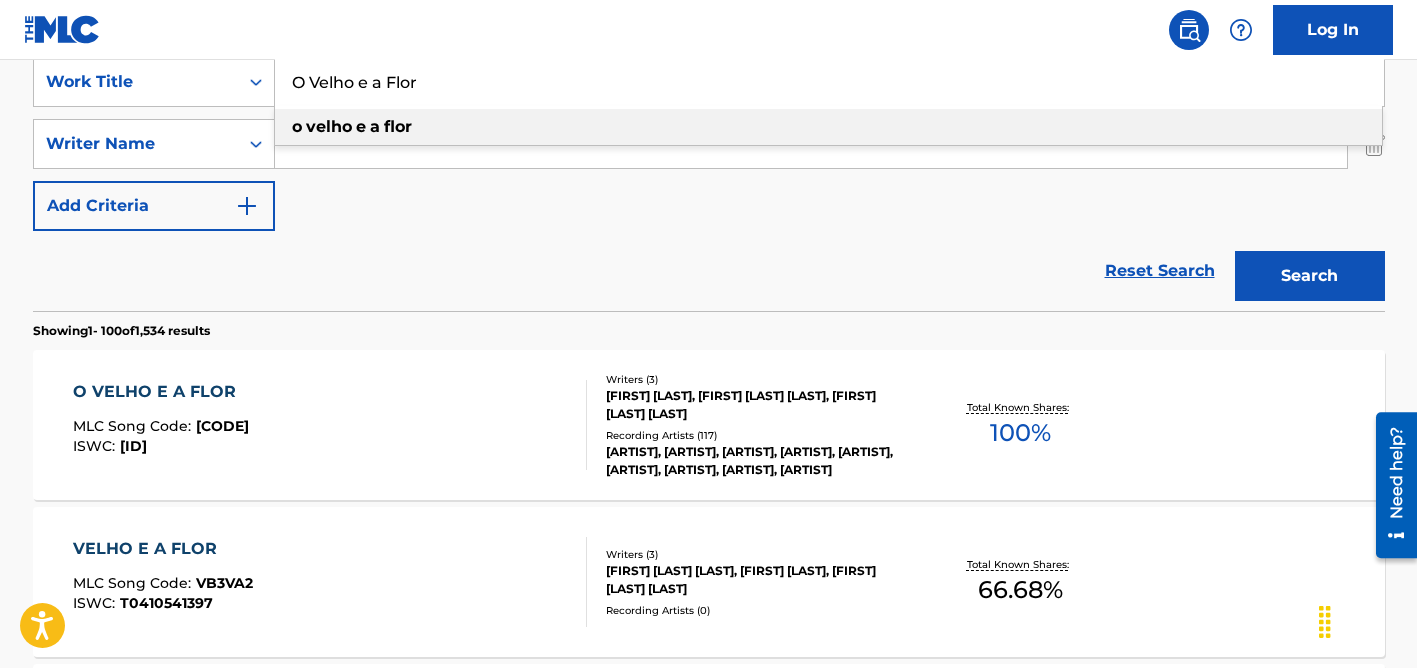 click on "O Velho e a Flor" at bounding box center (829, 82) 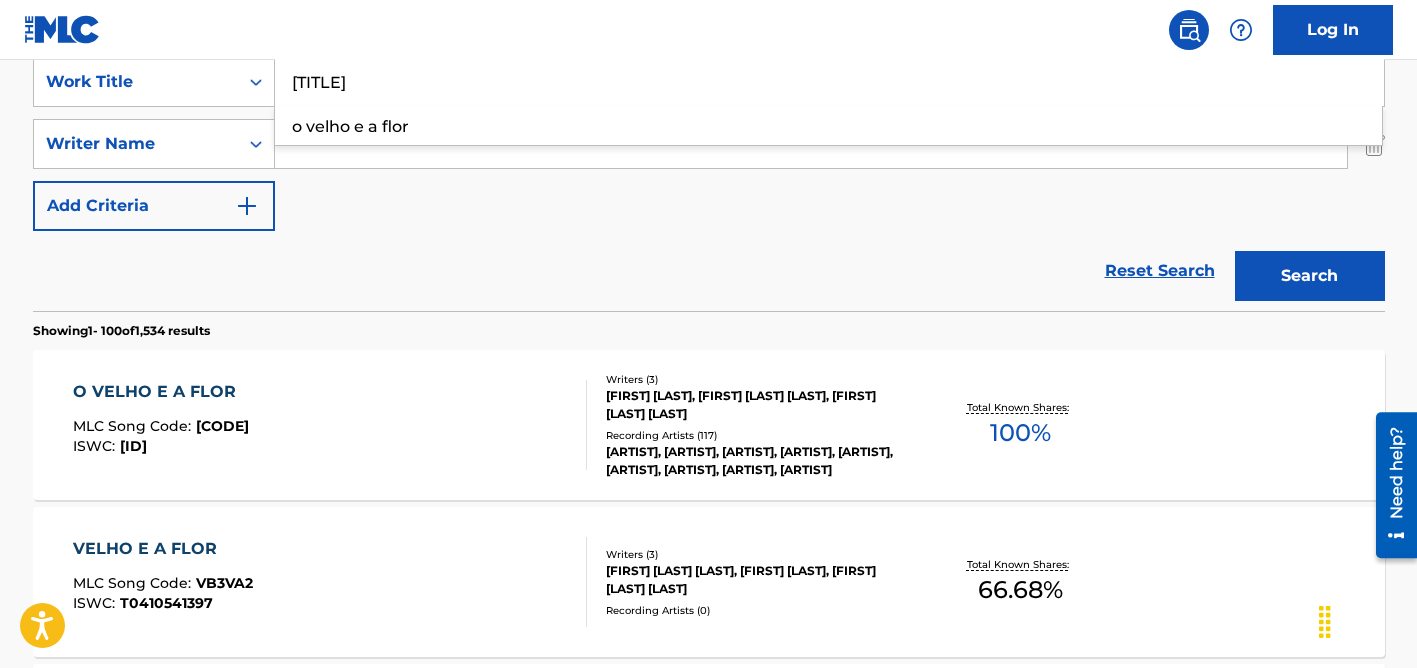 type on "[TITLE]" 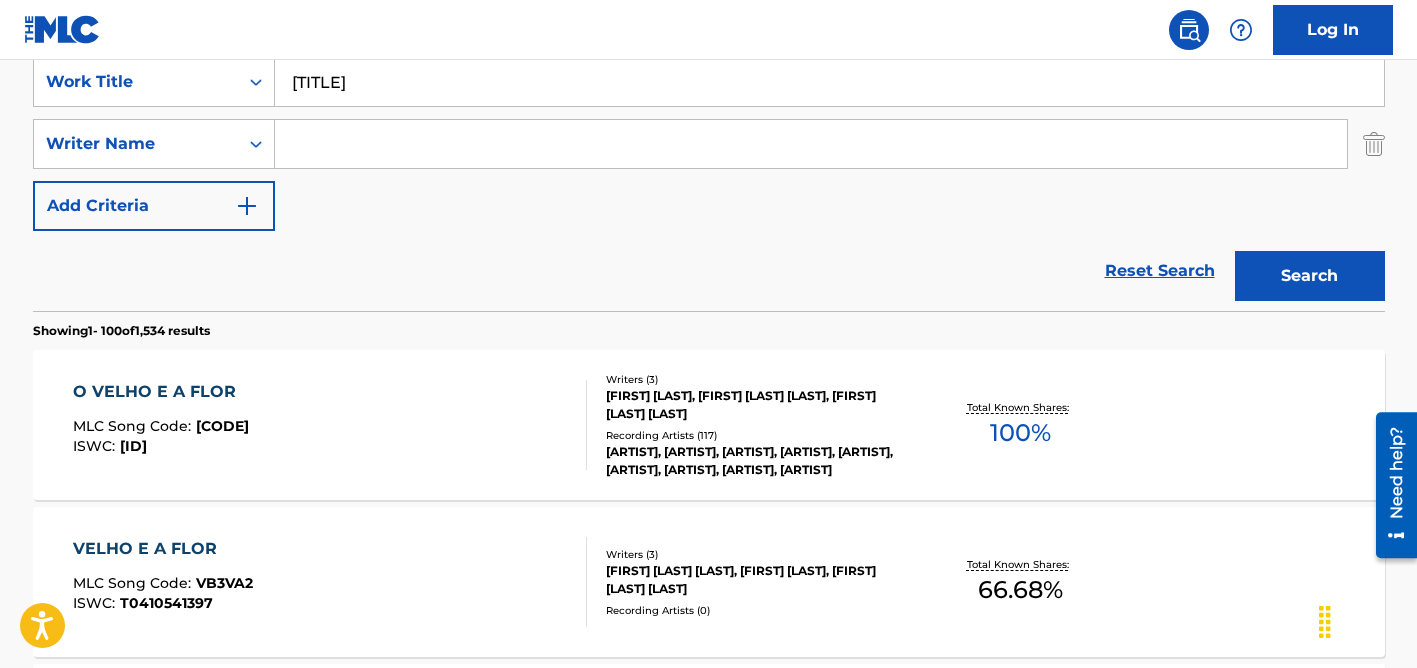 click at bounding box center [811, 144] 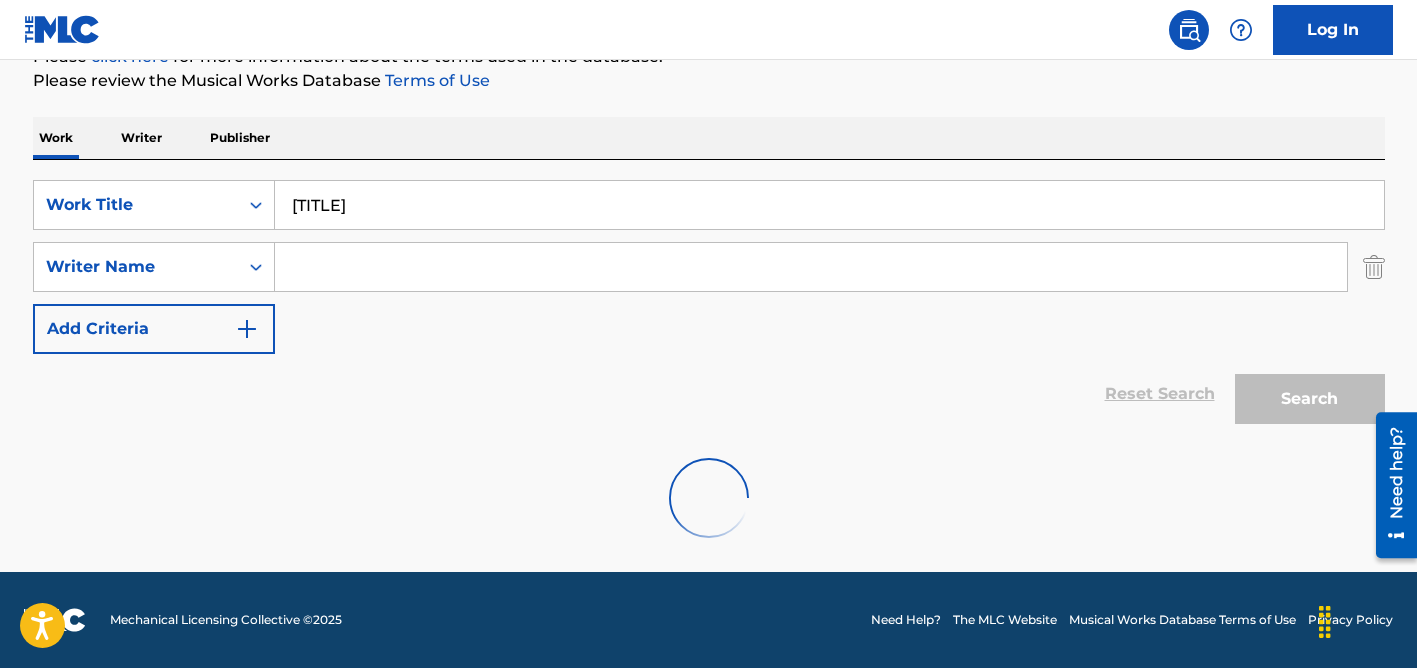 scroll, scrollTop: 265, scrollLeft: 0, axis: vertical 